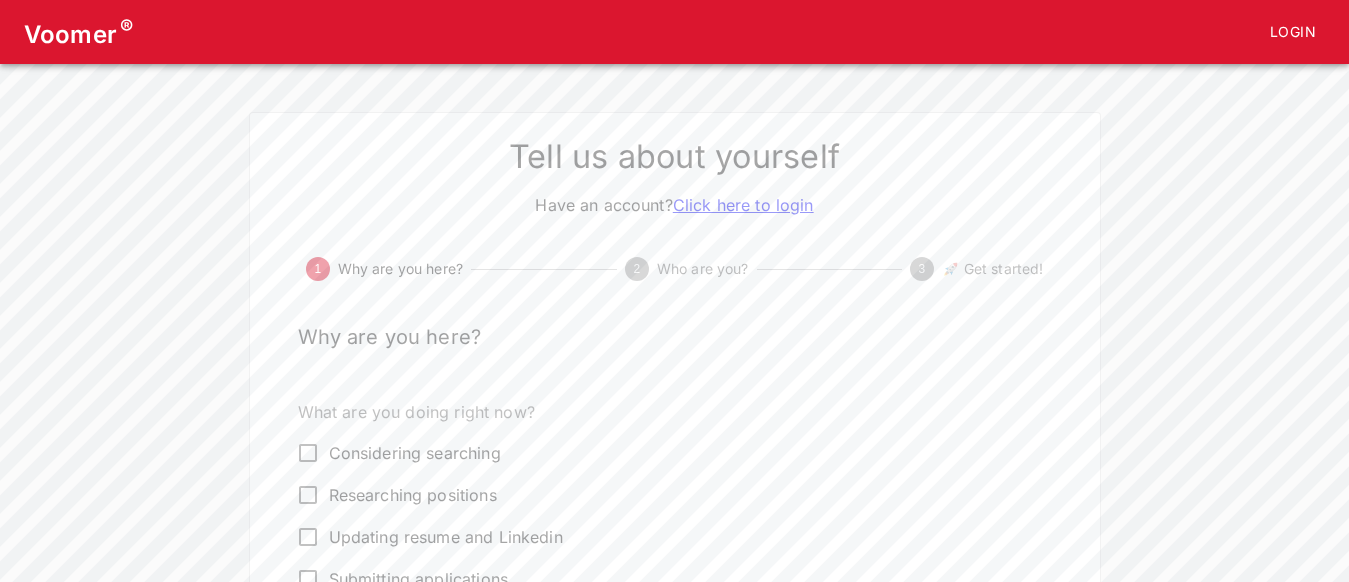 scroll, scrollTop: 0, scrollLeft: 0, axis: both 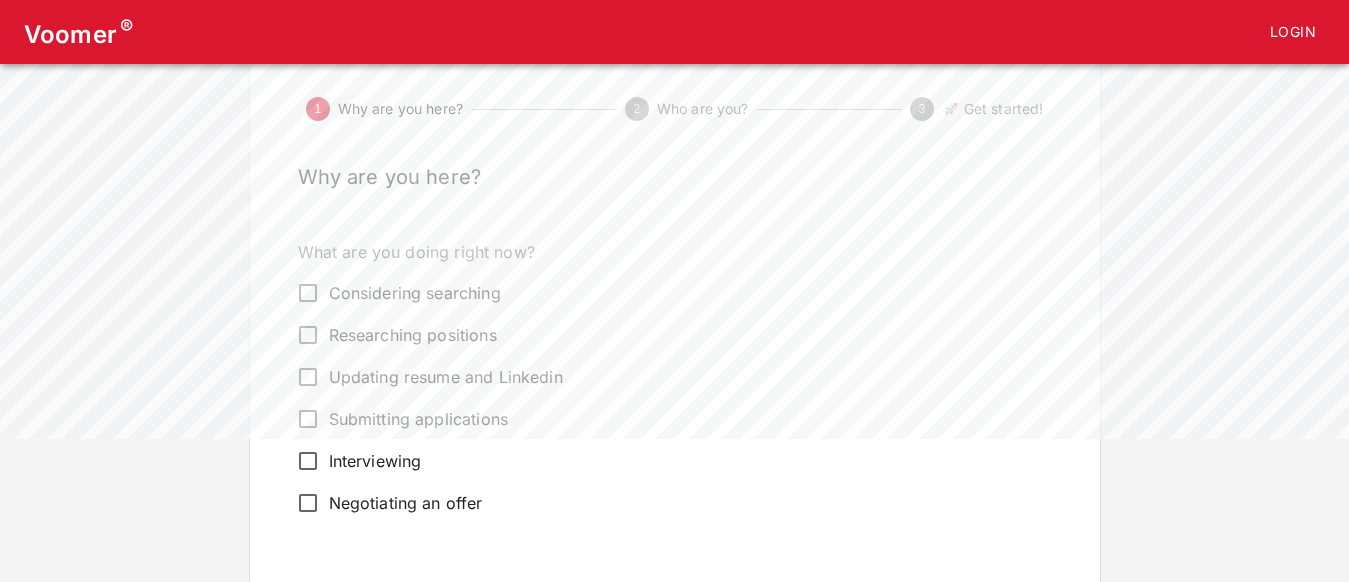 click on "Interviewing" at bounding box center (308, 461) 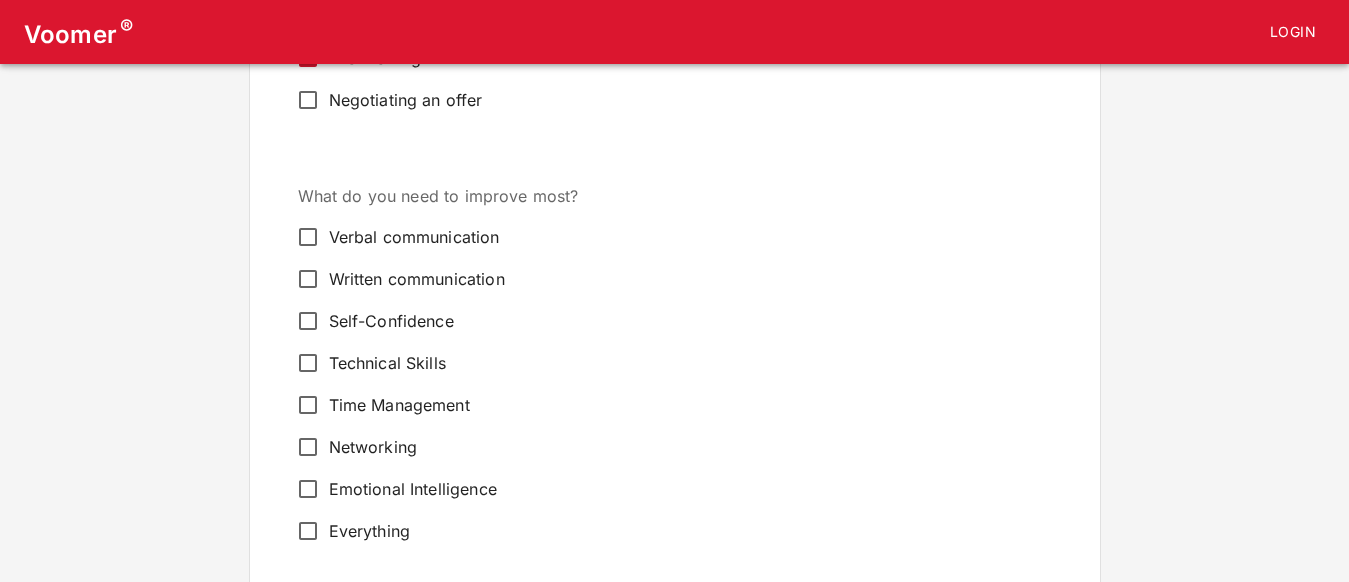 scroll, scrollTop: 565, scrollLeft: 0, axis: vertical 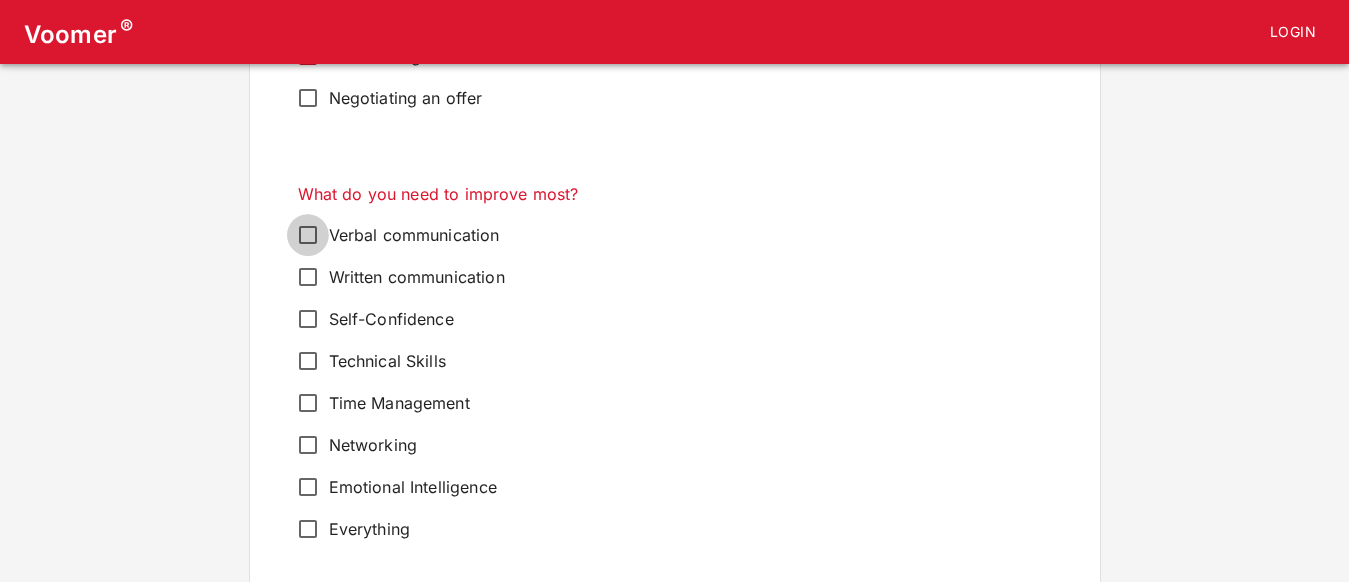 click on "Verbal communication" at bounding box center (308, 235) 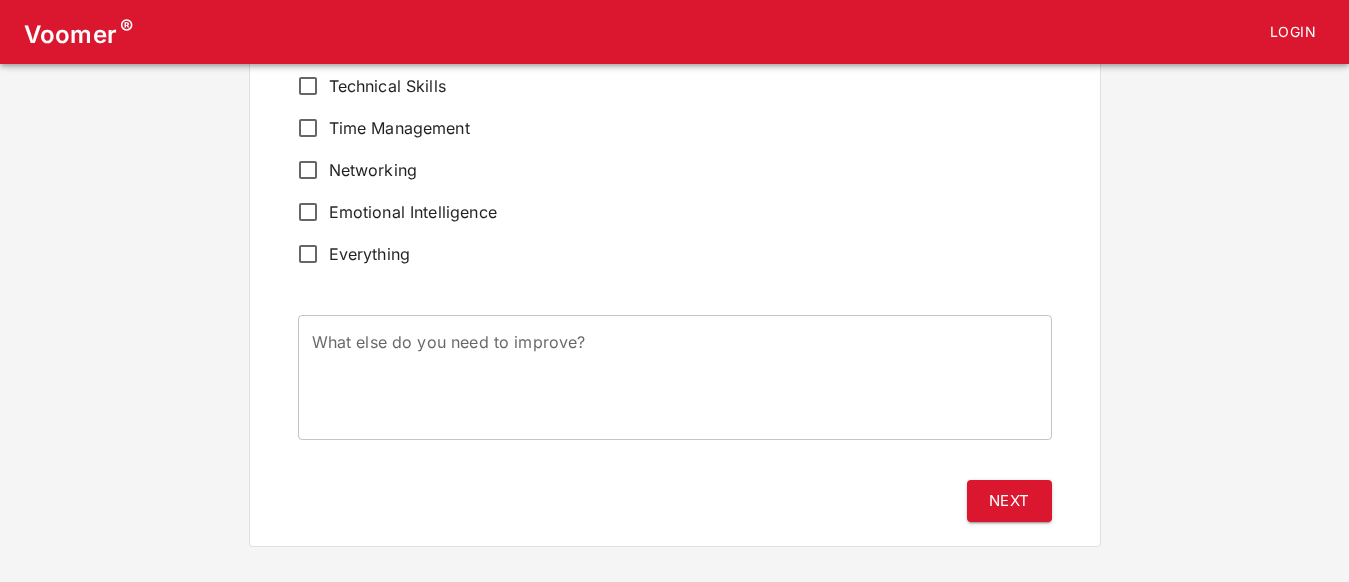 scroll, scrollTop: 845, scrollLeft: 0, axis: vertical 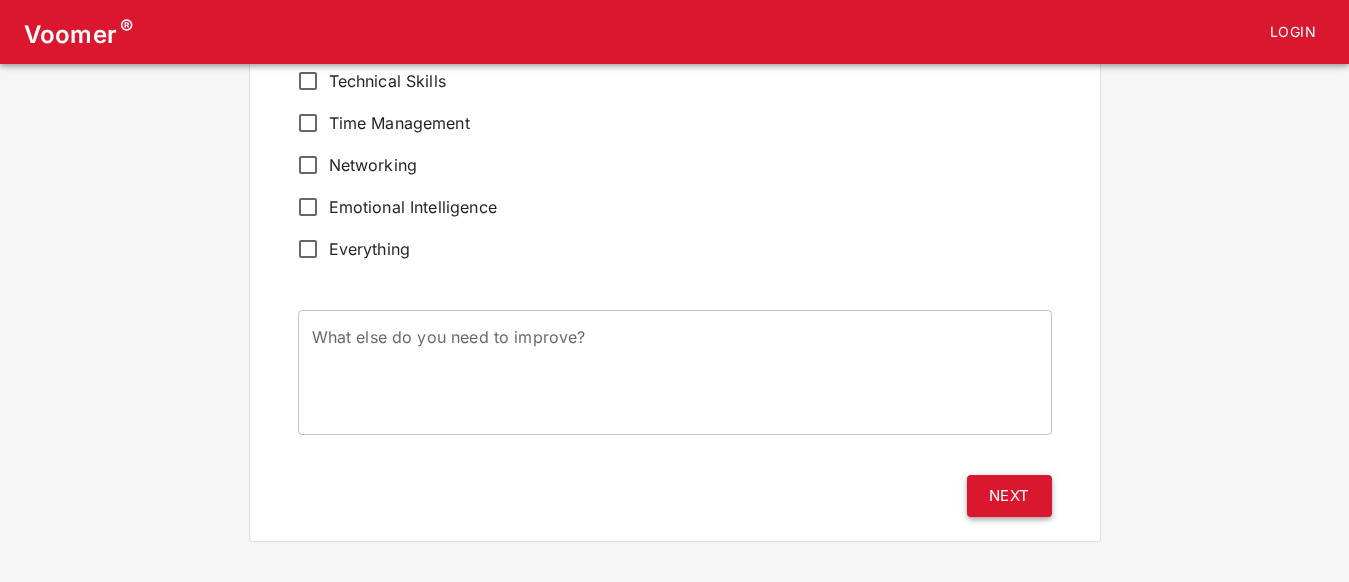 click on "Next" at bounding box center [1009, 496] 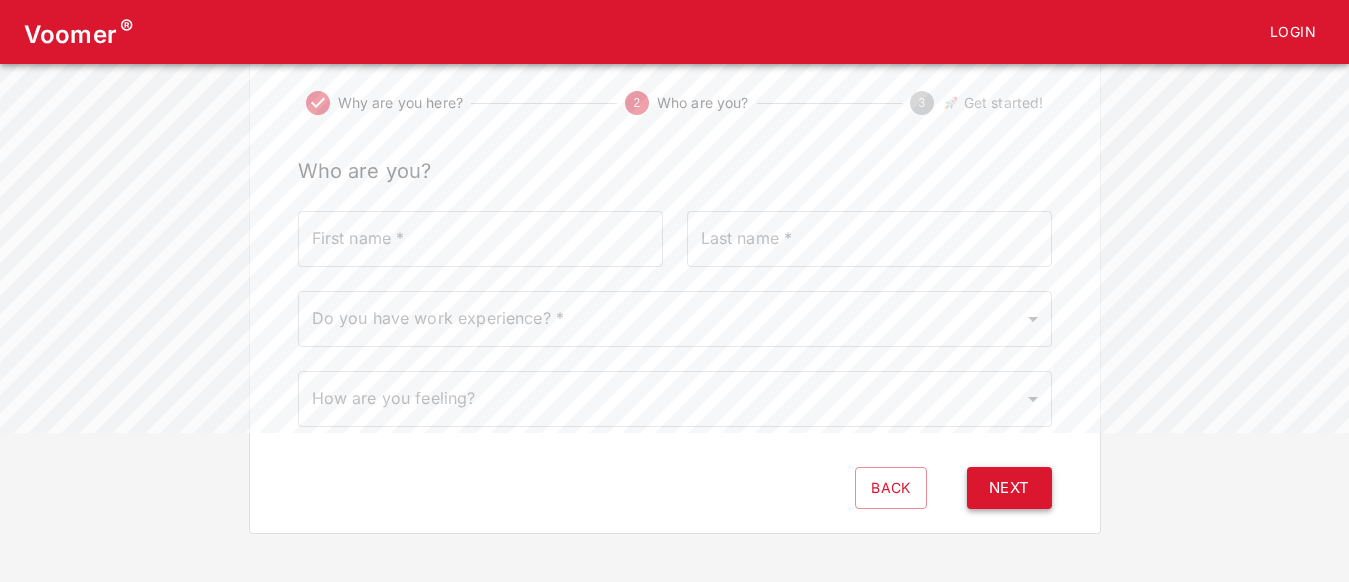 scroll, scrollTop: 0, scrollLeft: 0, axis: both 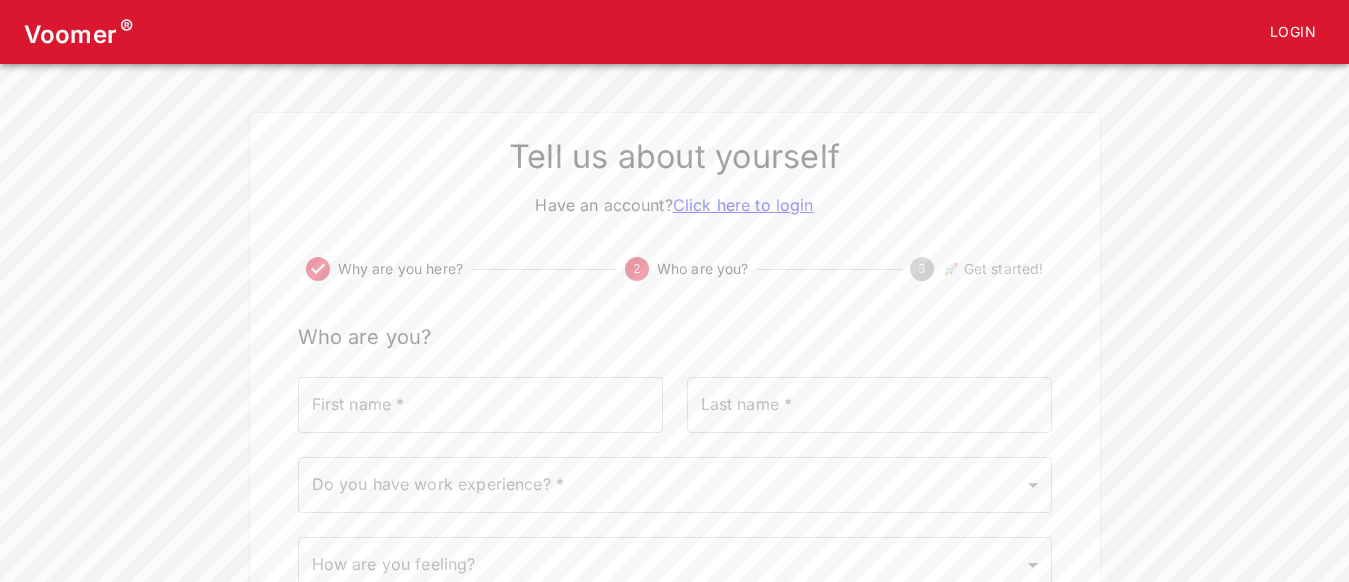 click on "First name *" at bounding box center [480, 405] 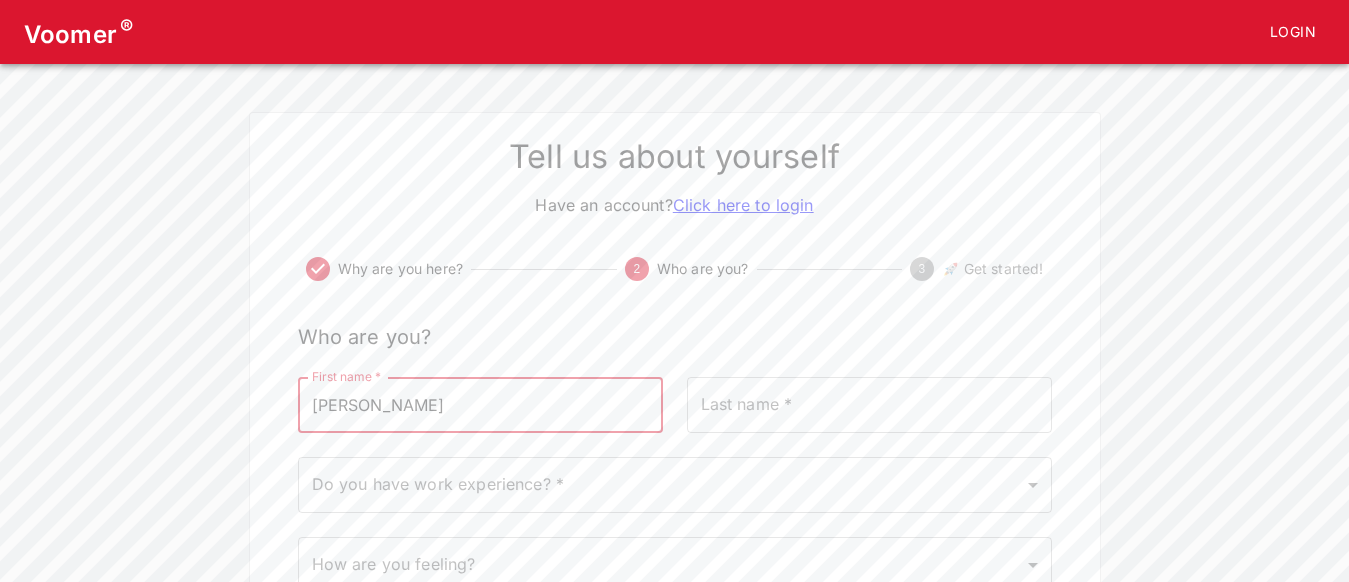 type on "[PERSON_NAME]" 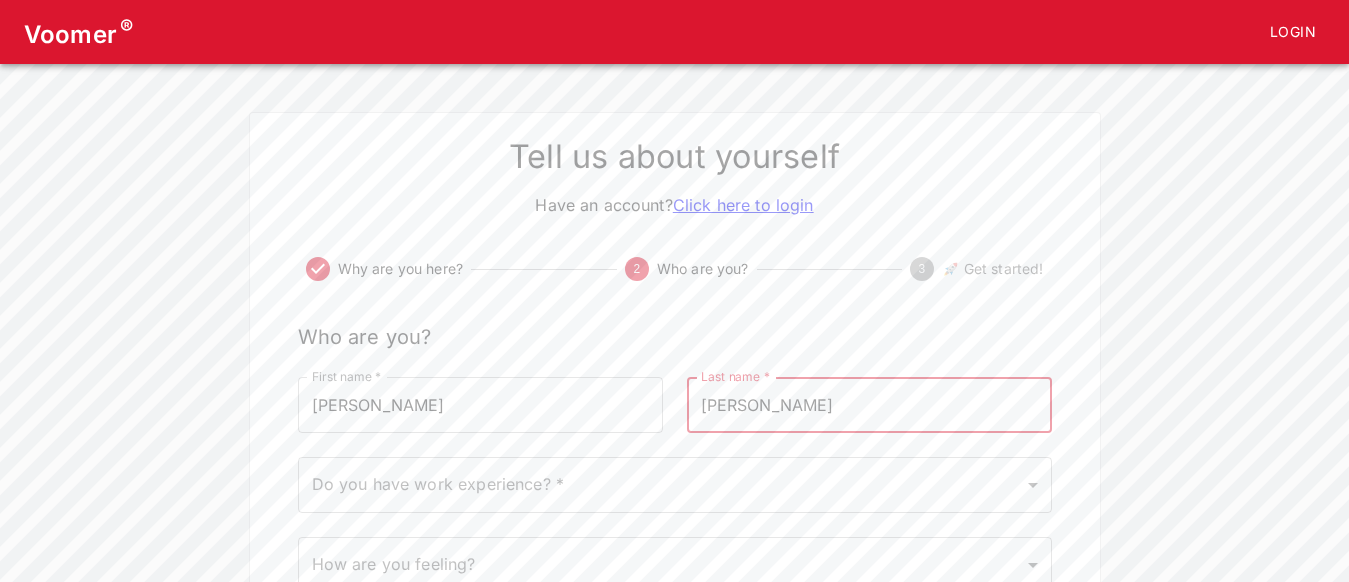 type on "[PERSON_NAME]" 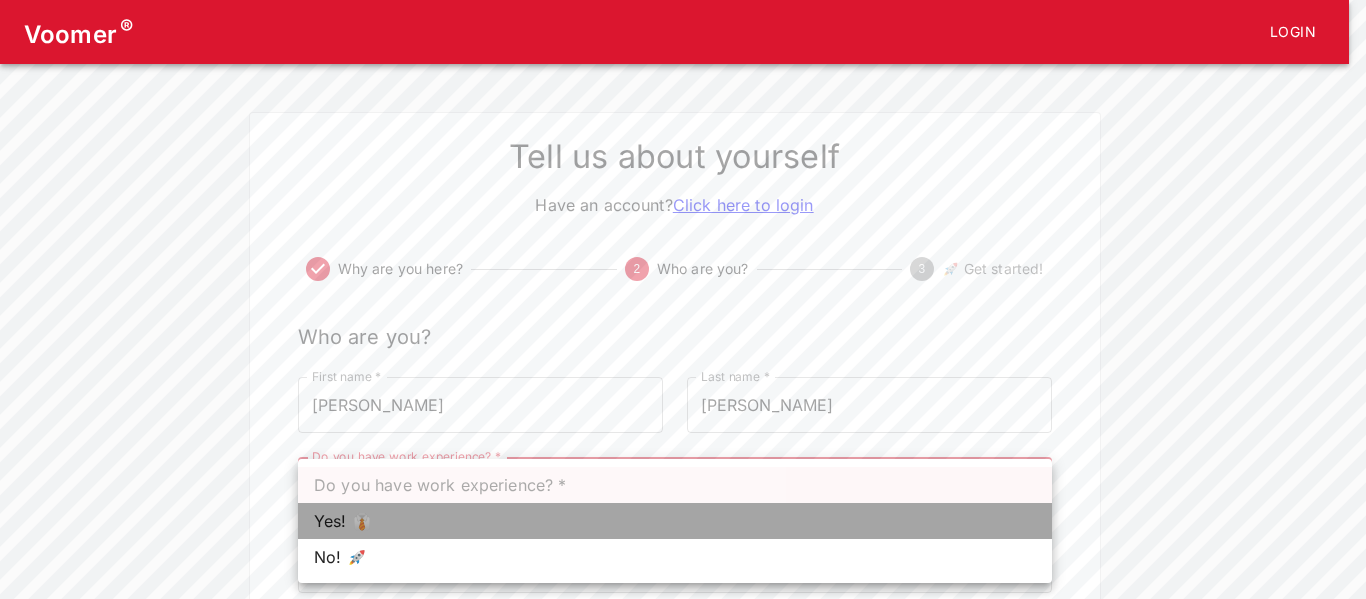 click on "Yes! 👔" at bounding box center [675, 521] 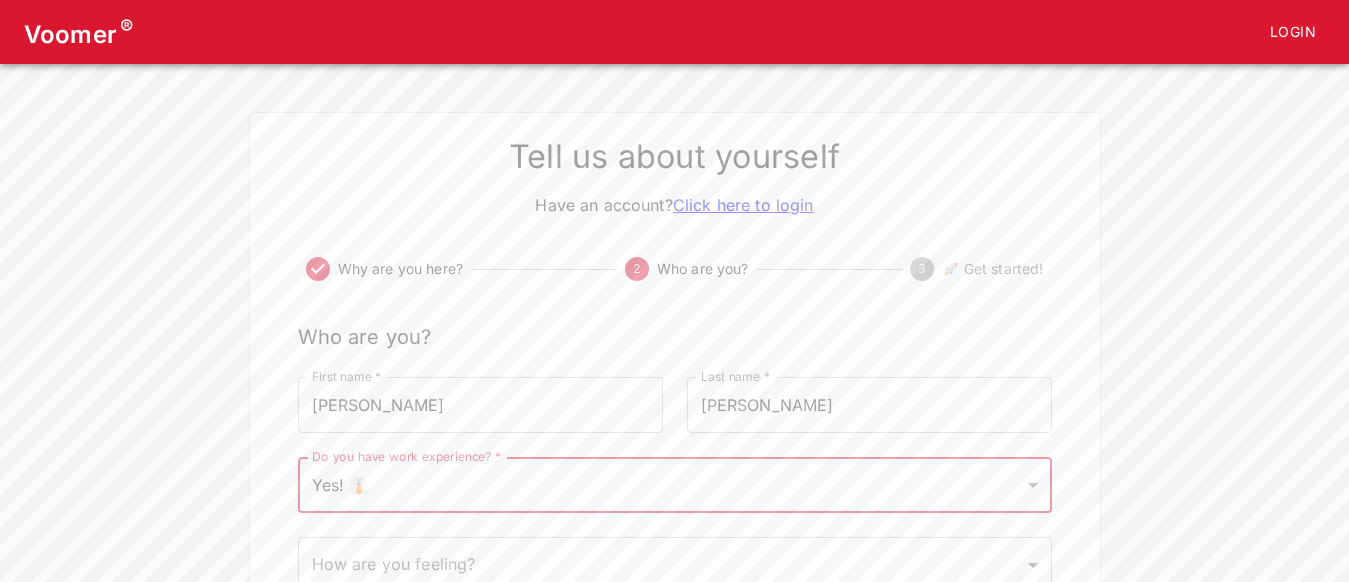 click on "Voomer ® Login Tell us about yourself Have an account?  Click here to login Why are you here? 2 Who are you? 3 🚀 Get started! Who are you? First name * [PERSON_NAME] First name * Last name * [PERSON_NAME] Last name * Do you have work experience? * Yes! 👔 1 Do you have work experience? * How are you feeling? ​ How are you feeling? Back Next" at bounding box center [674, 350] 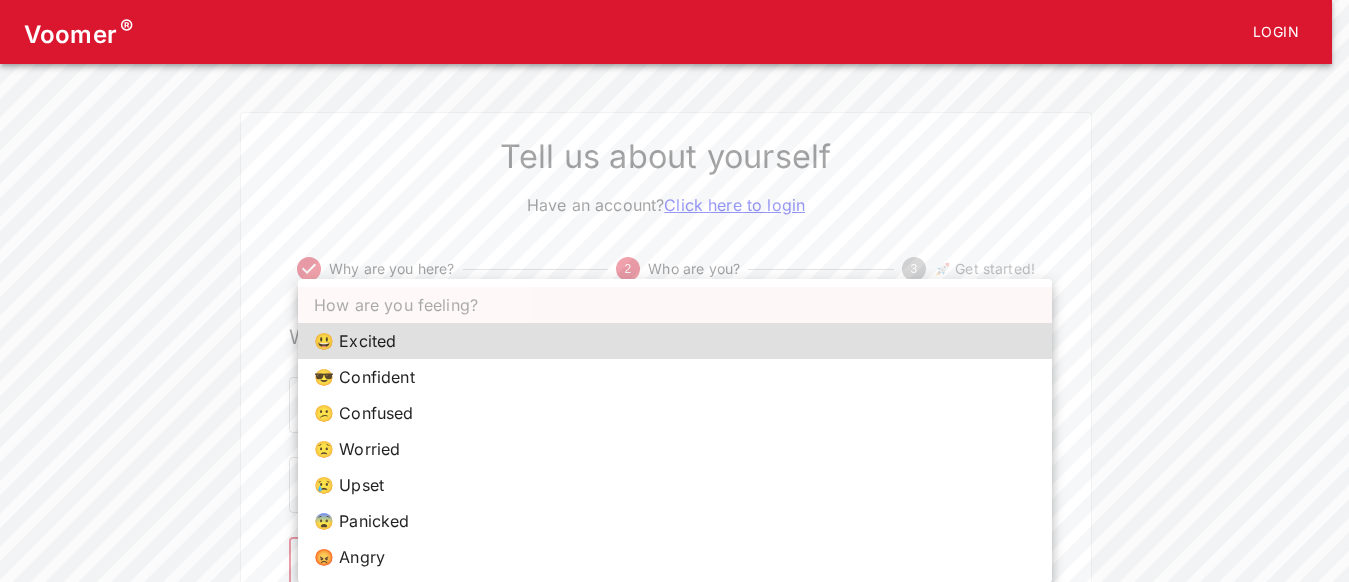 scroll, scrollTop: 11, scrollLeft: 0, axis: vertical 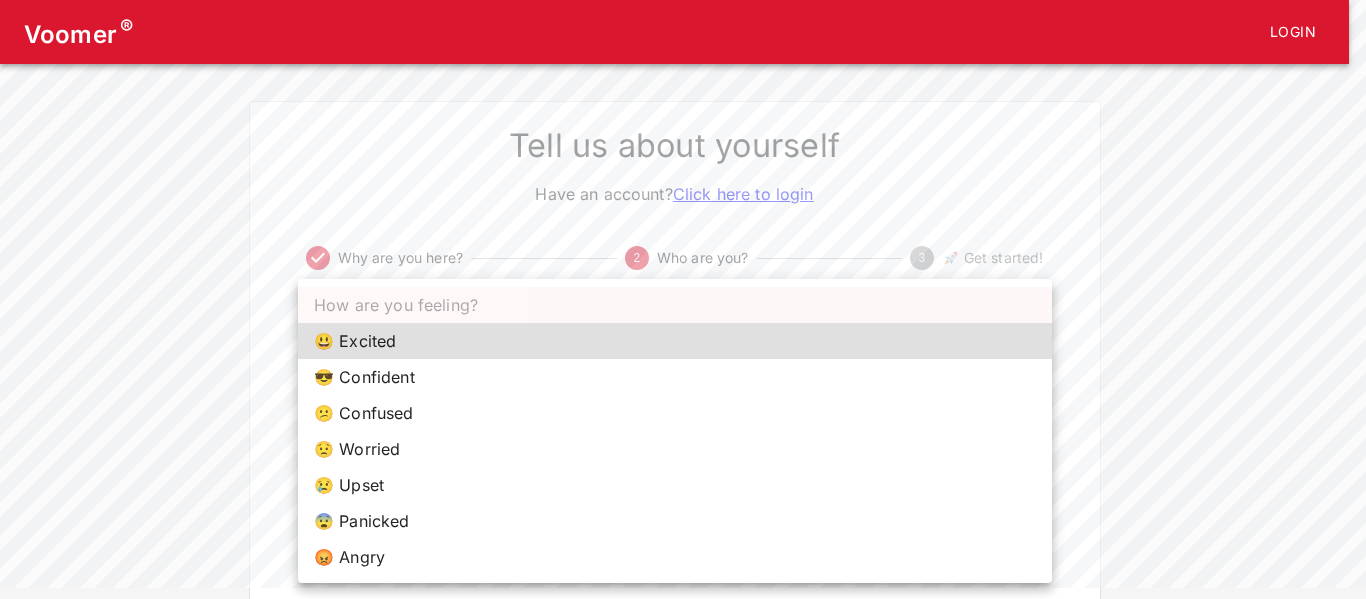 click on "😎 Confident" at bounding box center [675, 377] 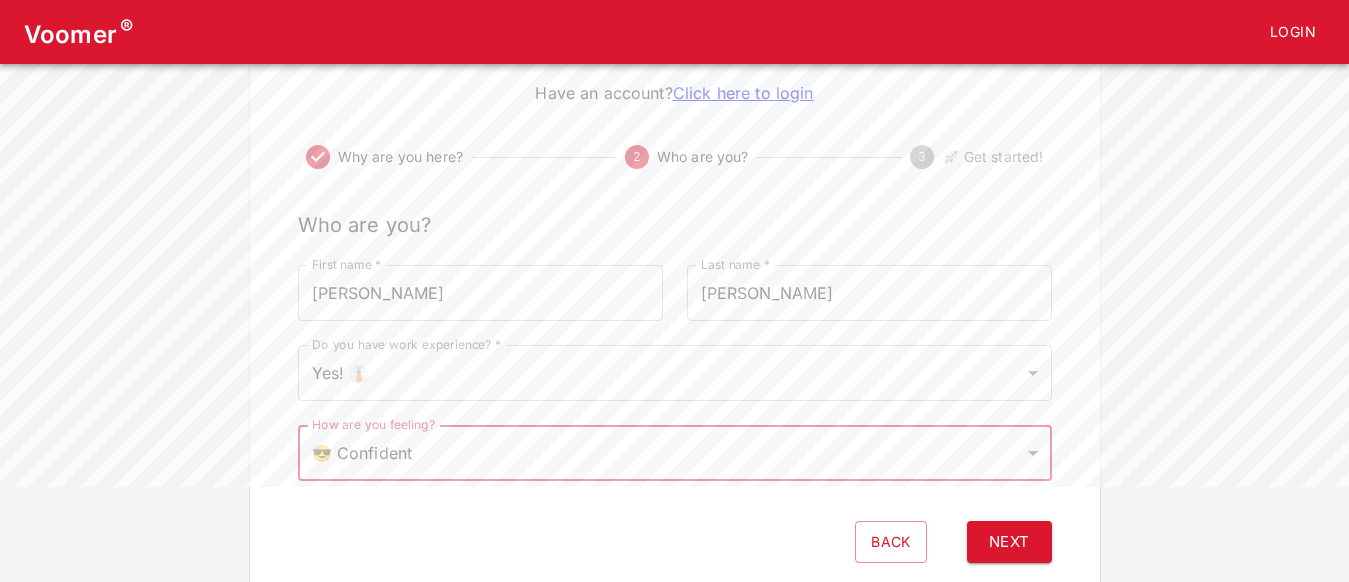 scroll, scrollTop: 113, scrollLeft: 0, axis: vertical 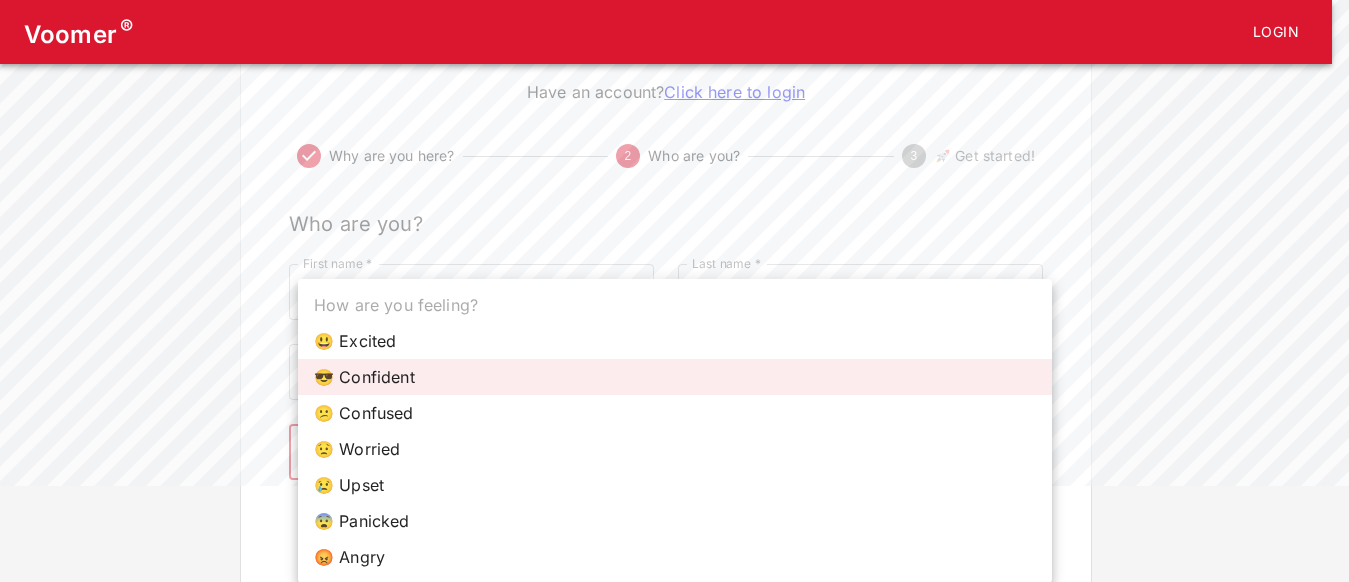 click on "Voomer ® Login Tell us about yourself Have an account?  Click here to login Why are you here? 2 Who are you? 3 🚀 Get started! Who are you? First name * [PERSON_NAME] First name * Last name * [PERSON_NAME] Last name * Do you have work experience? * Yes! 👔 1 Do you have work experience? * How are you feeling? 😎 Confident confident How are you feeling? Back Next How are you feeling? 😃 Excited 😎 Confident 😕 Confused 😟 Worried 😢 Upset 😨 Panicked 😡 Angry" at bounding box center (674, 237) 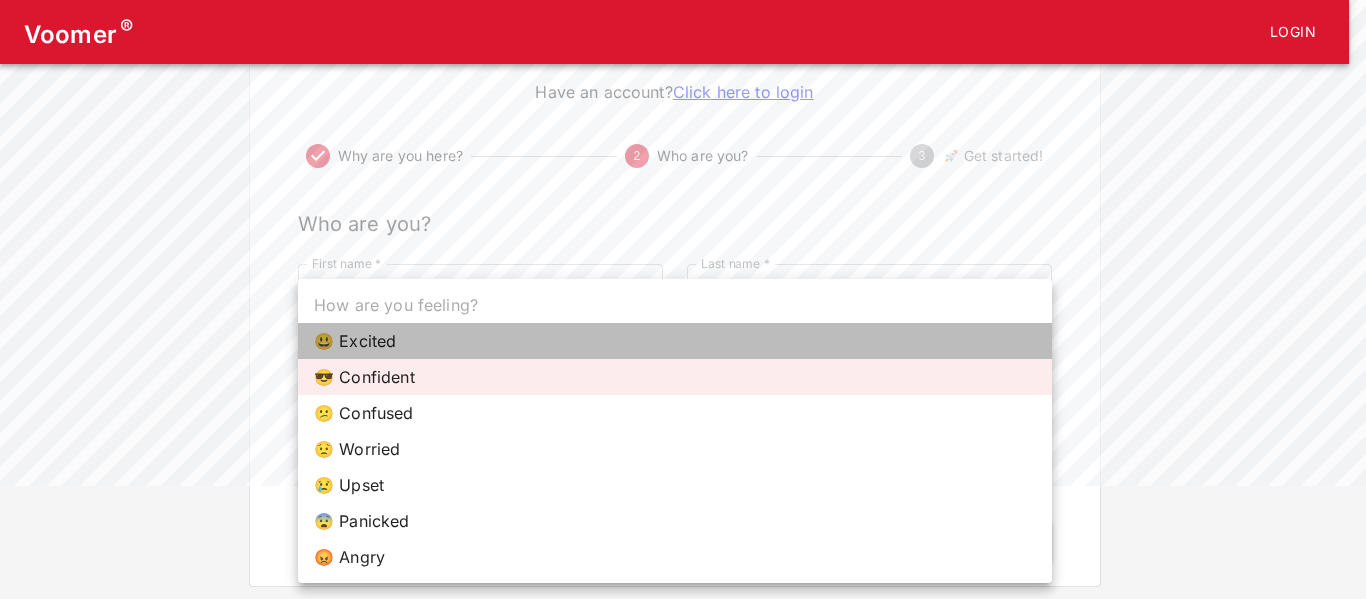 click on "😃 Excited" at bounding box center (675, 341) 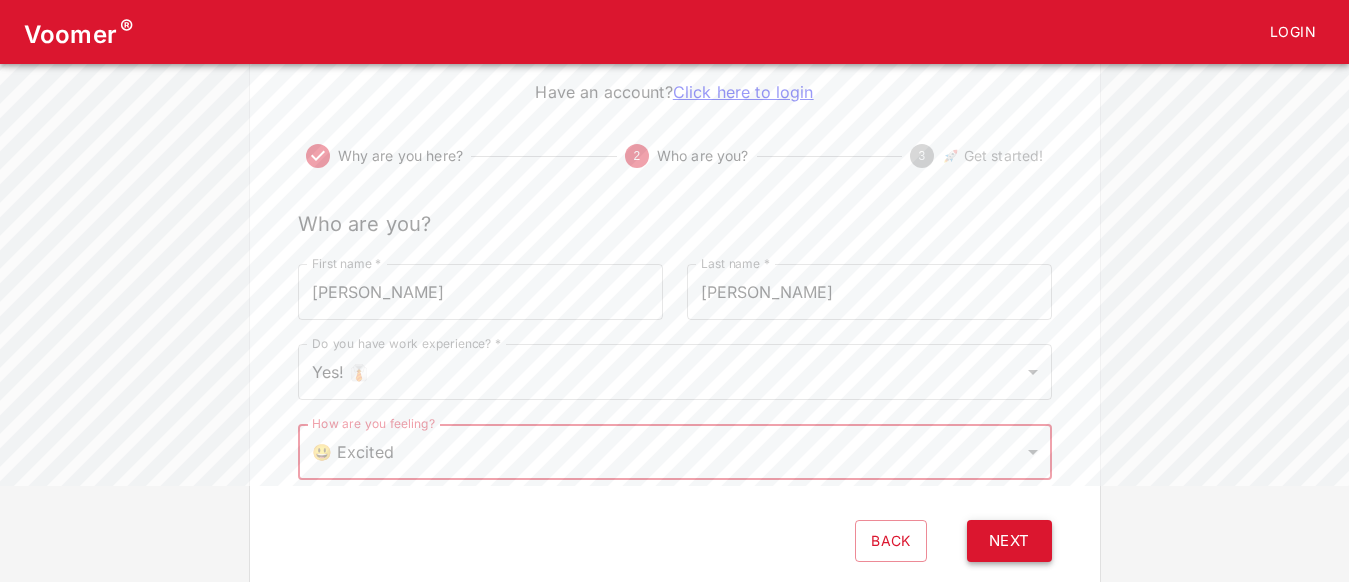 click on "Next" at bounding box center (1009, 541) 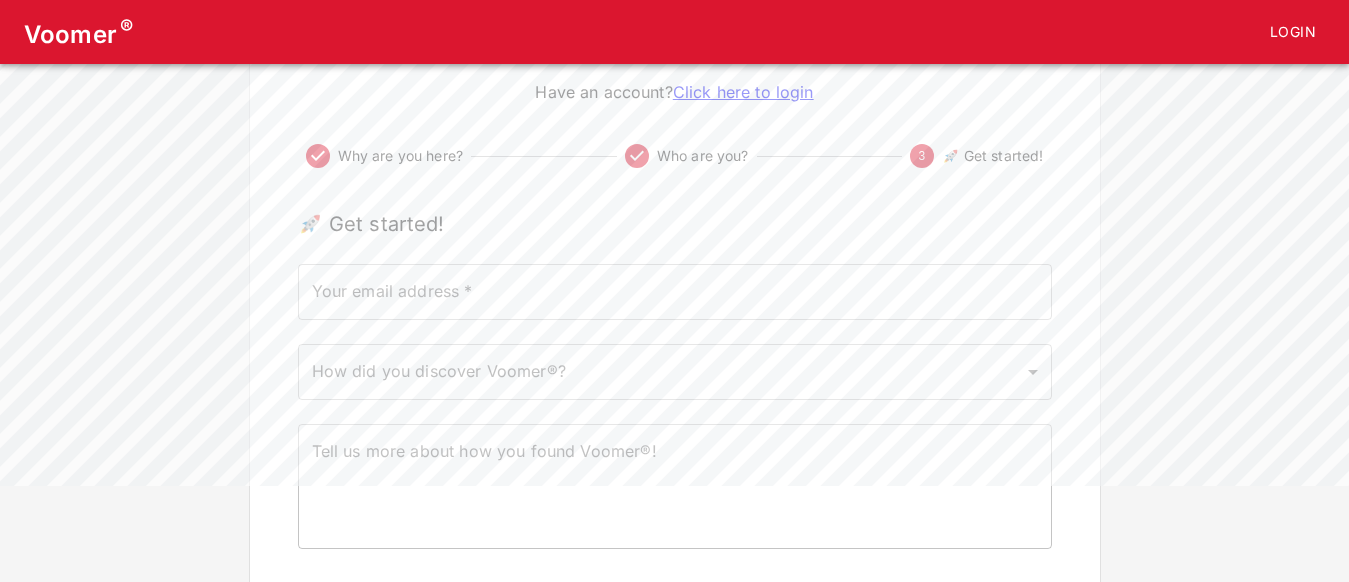 scroll, scrollTop: 0, scrollLeft: 0, axis: both 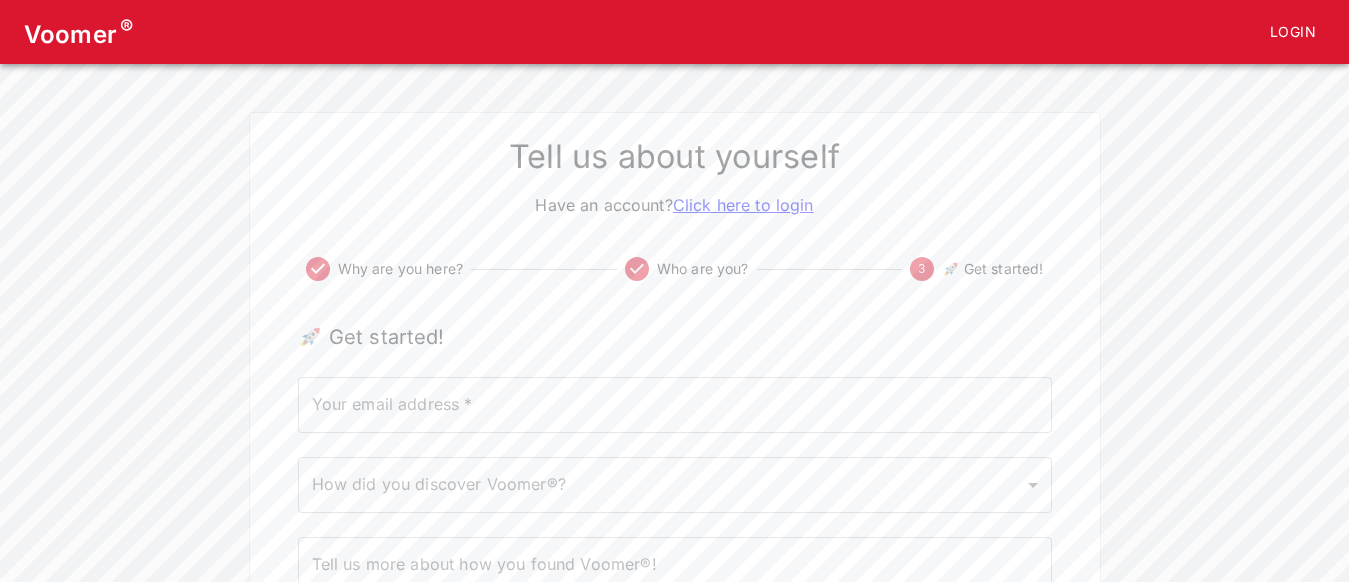 click on "Your email address *" at bounding box center [675, 405] 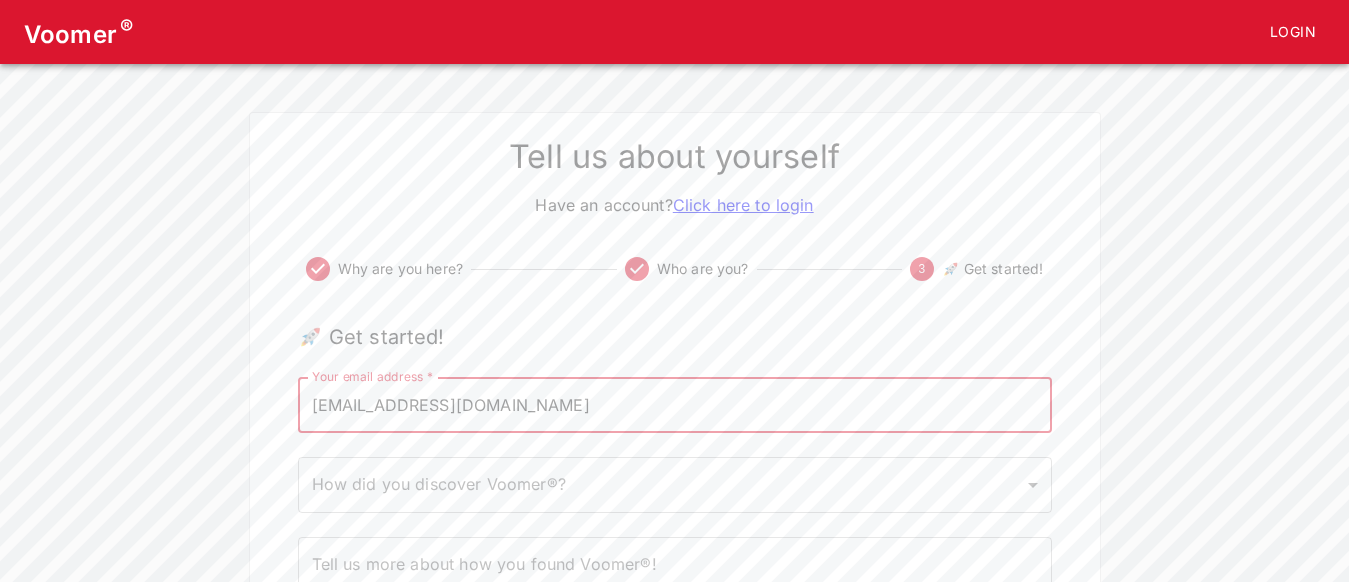 type on "[EMAIL_ADDRESS][DOMAIN_NAME]" 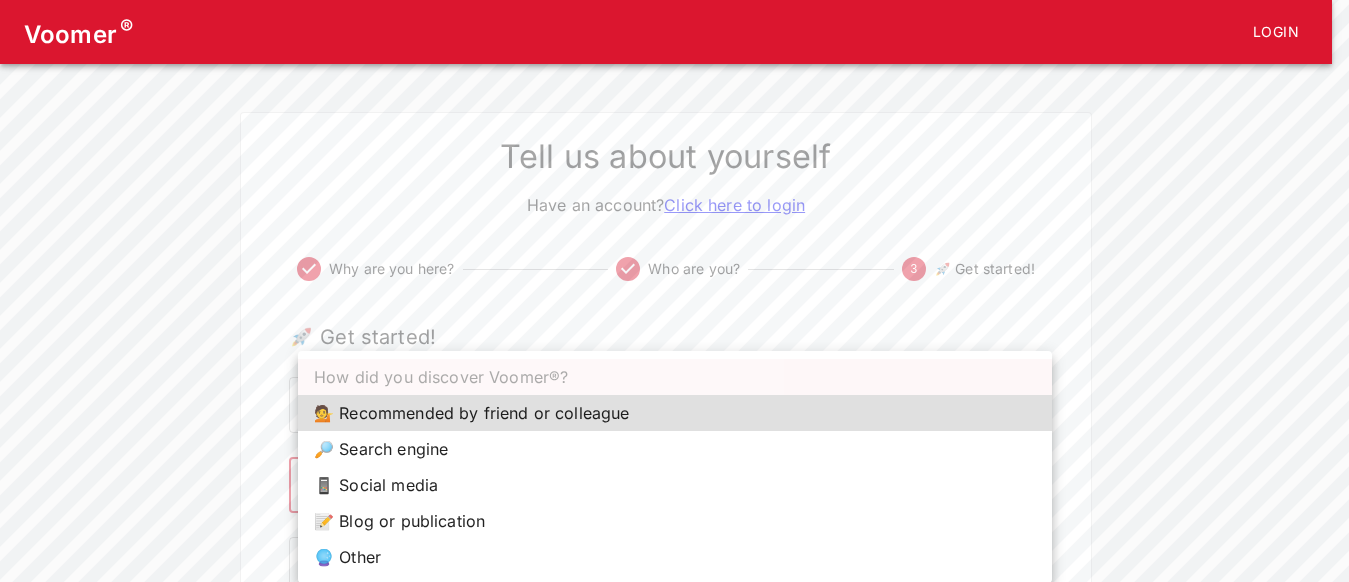 click on "Voomer ® Login Tell us about yourself Have an account?  Click here to login Why are you here? Who are you? 3 🚀 Get started! 🚀 Get started! Your email address * [EMAIL_ADDRESS][DOMAIN_NAME] Your email address * How did you discover Voomer®? ​ How did you discover Voomer®? Tell us more about how you found Voomer®! x Tell us more about how you found Voomer®! Back Click to Start How did you discover Voomer®? 💁 Recommended by friend or colleague 🔎 Search engine 📱 Social media 📝 Blog or publication 🔮 Other" at bounding box center (674, 384) 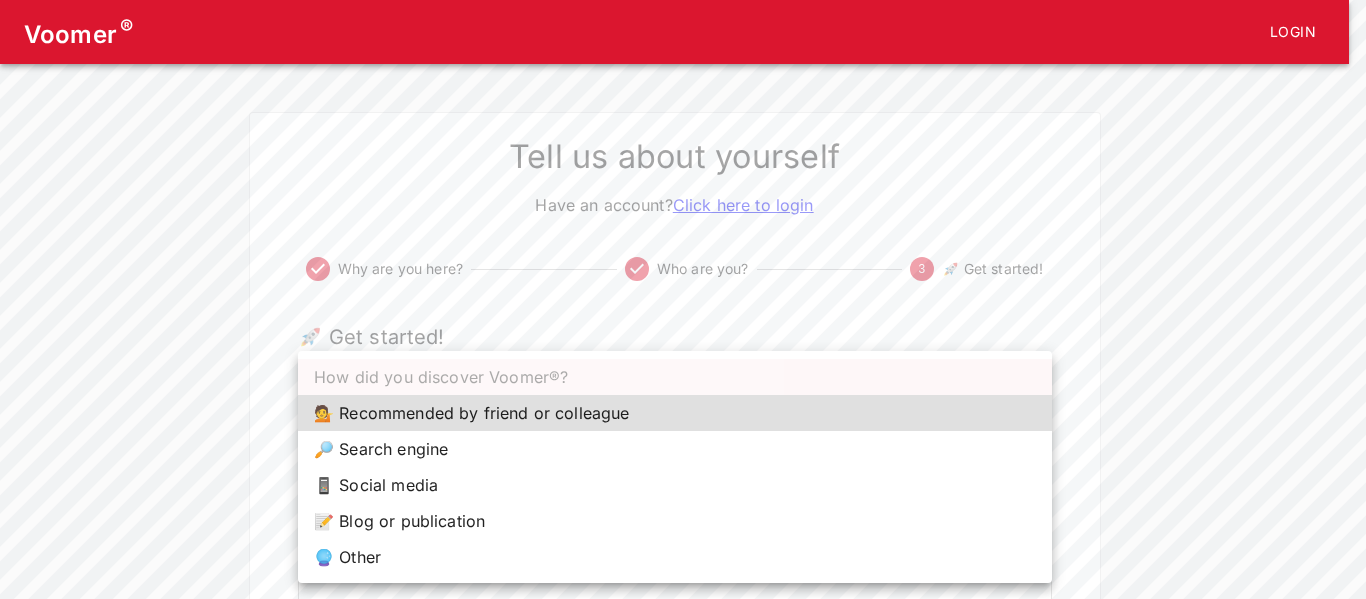 click on "📱 Social media" at bounding box center [675, 485] 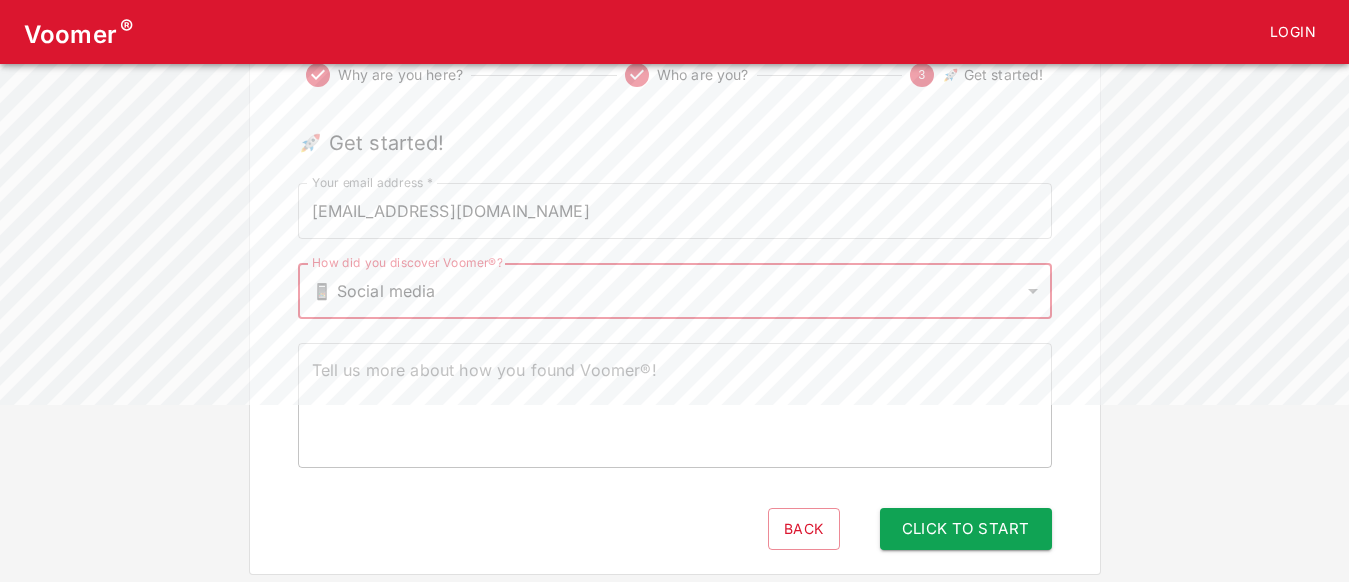 scroll, scrollTop: 211, scrollLeft: 0, axis: vertical 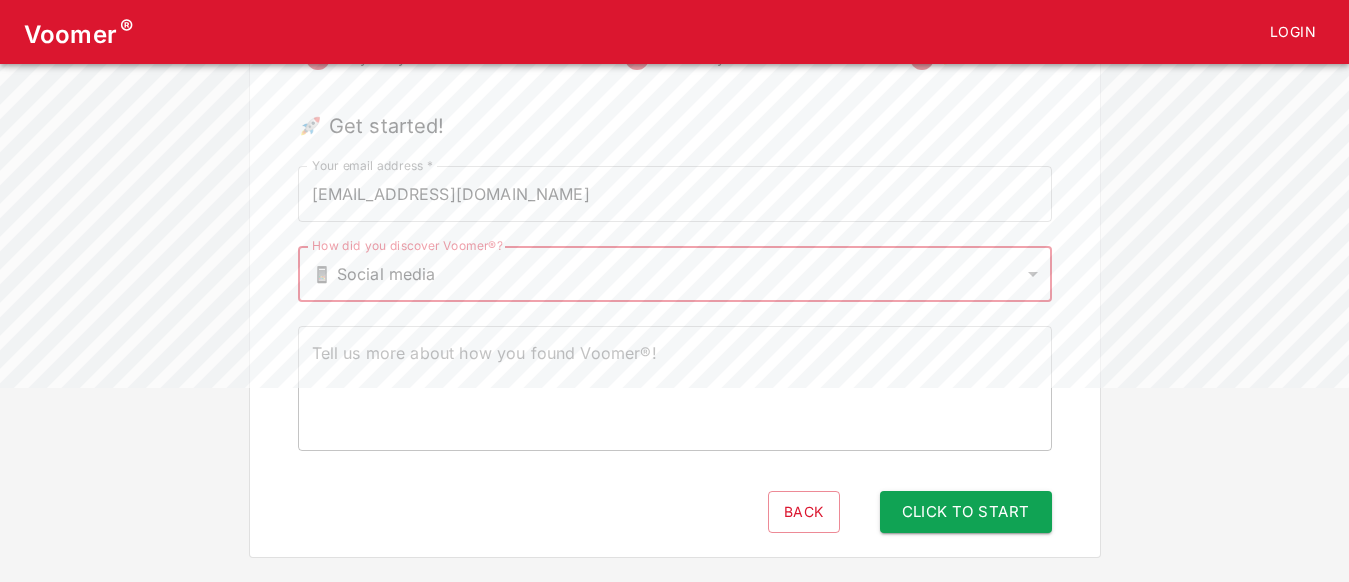 click on "Click to Start" at bounding box center (966, 512) 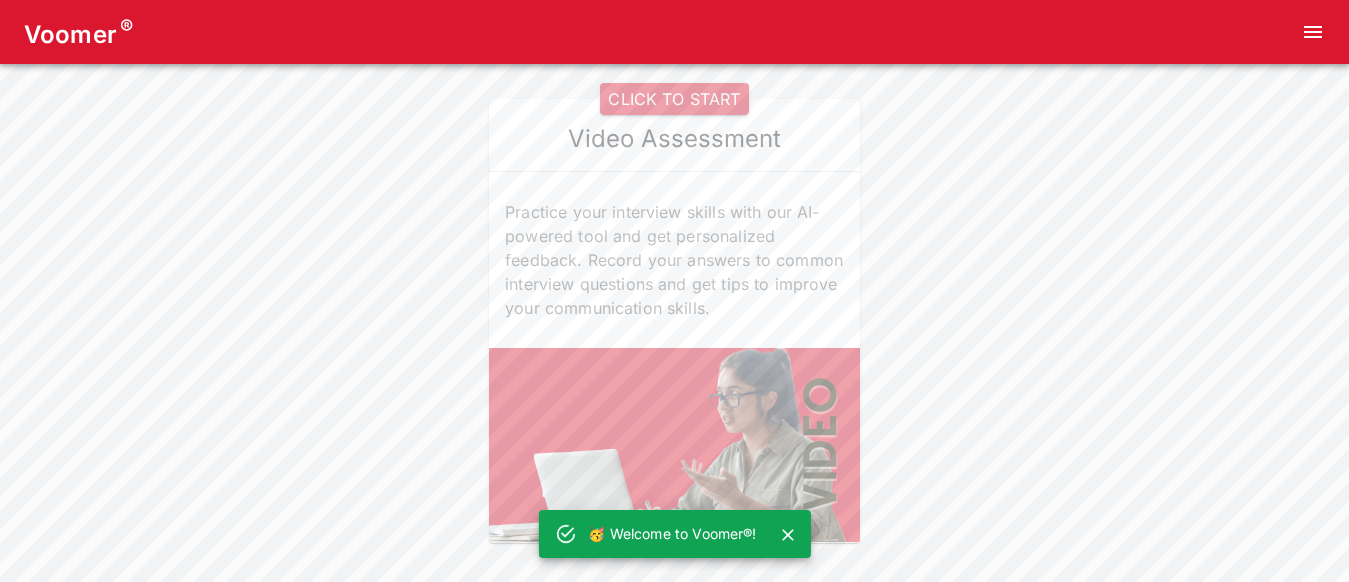 scroll, scrollTop: 0, scrollLeft: 0, axis: both 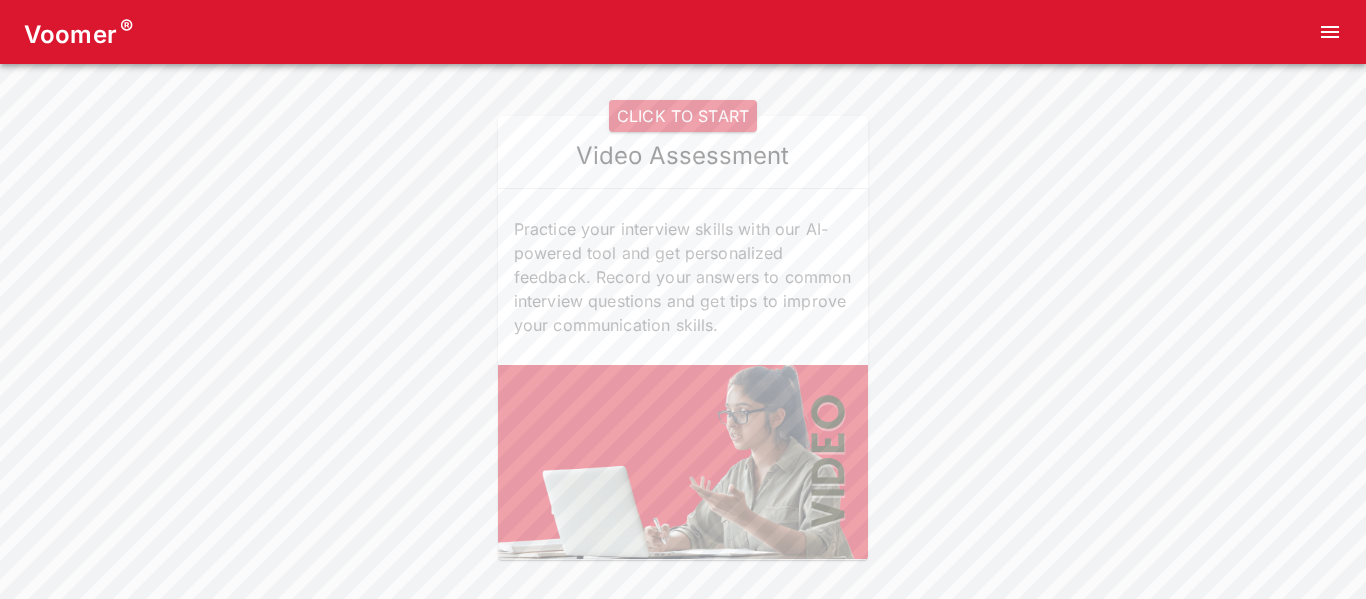 click on "CLICK TO START" at bounding box center [683, 116] 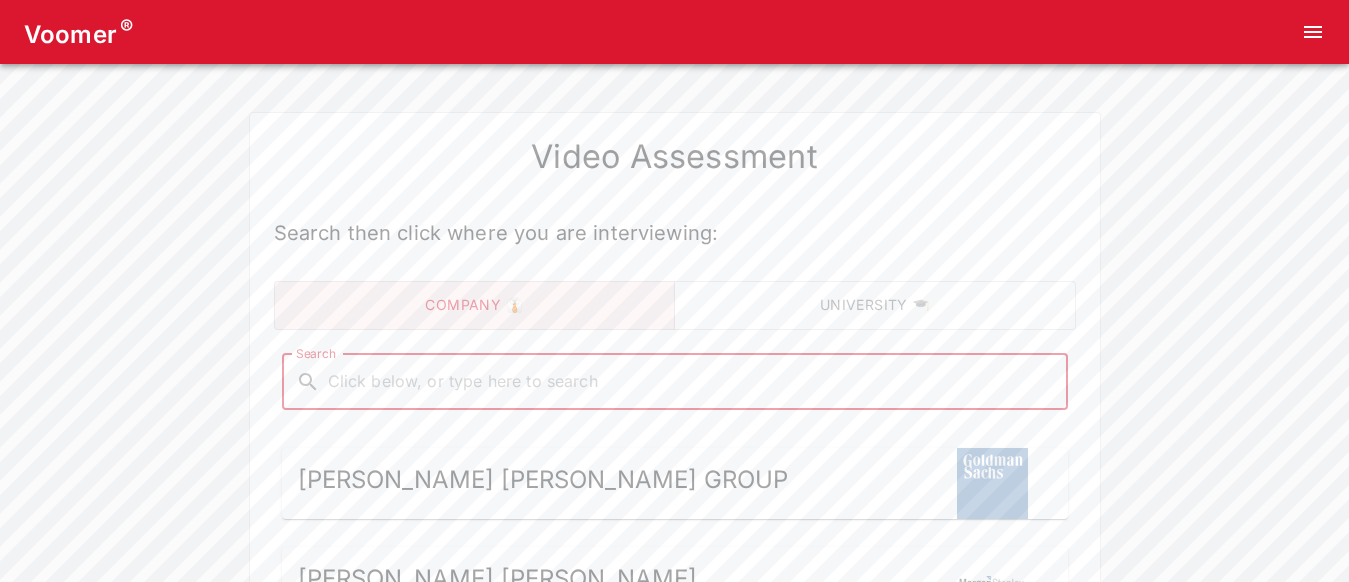click on "Search" at bounding box center (691, 382) 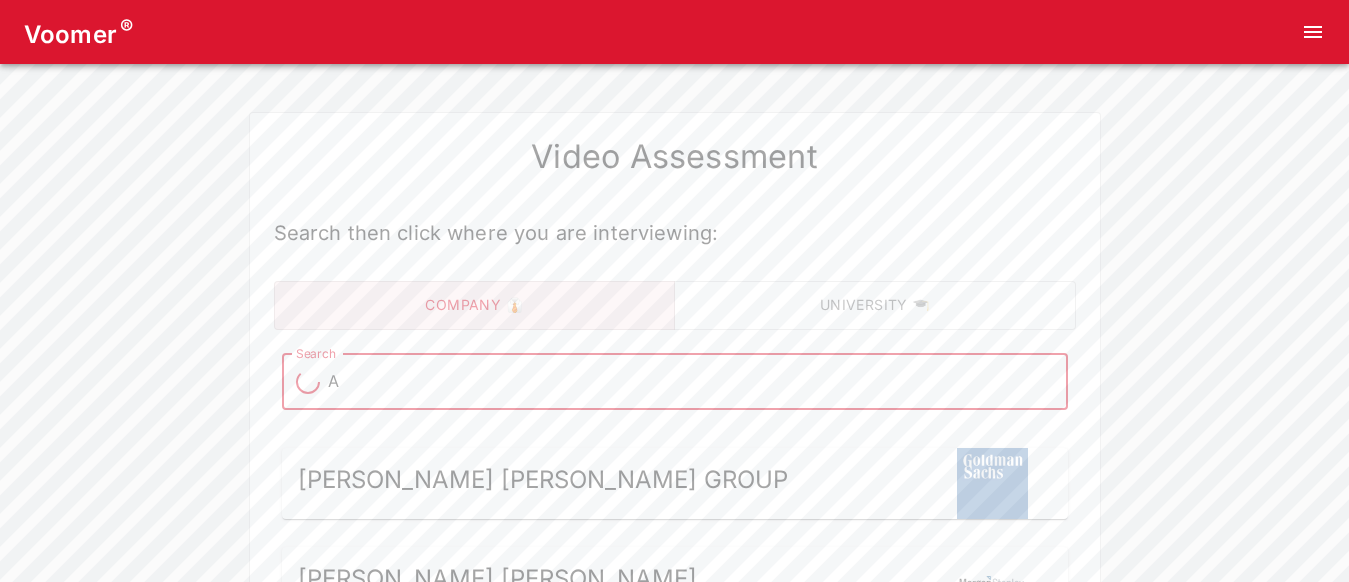 type on "Ar" 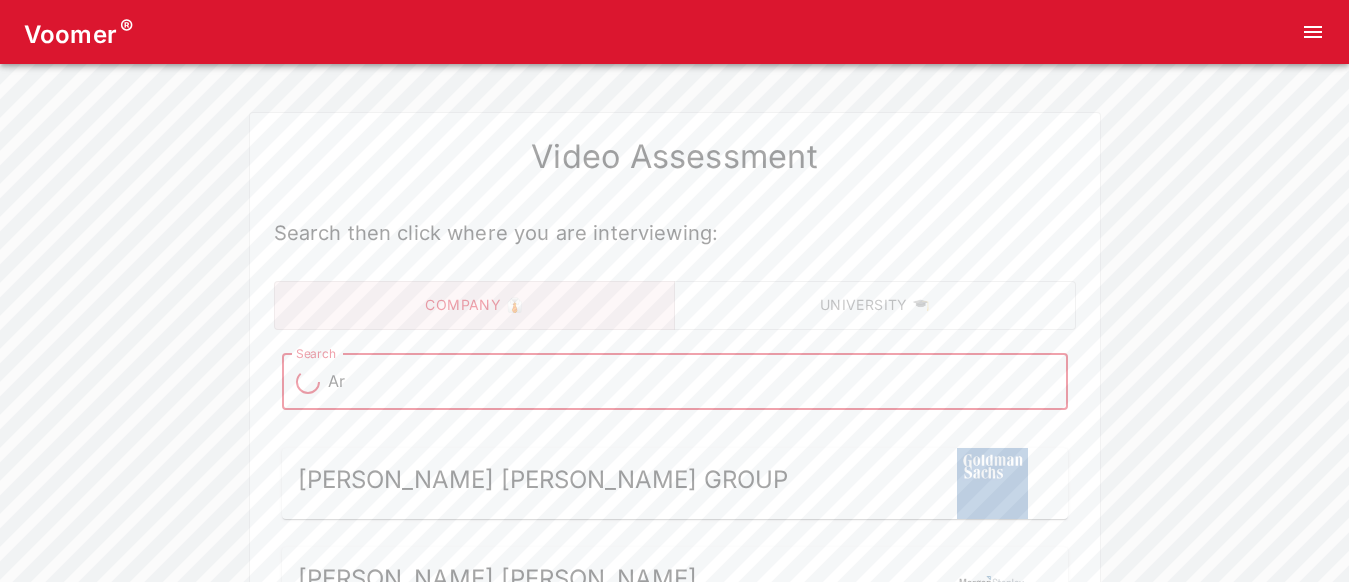 type on "Ar" 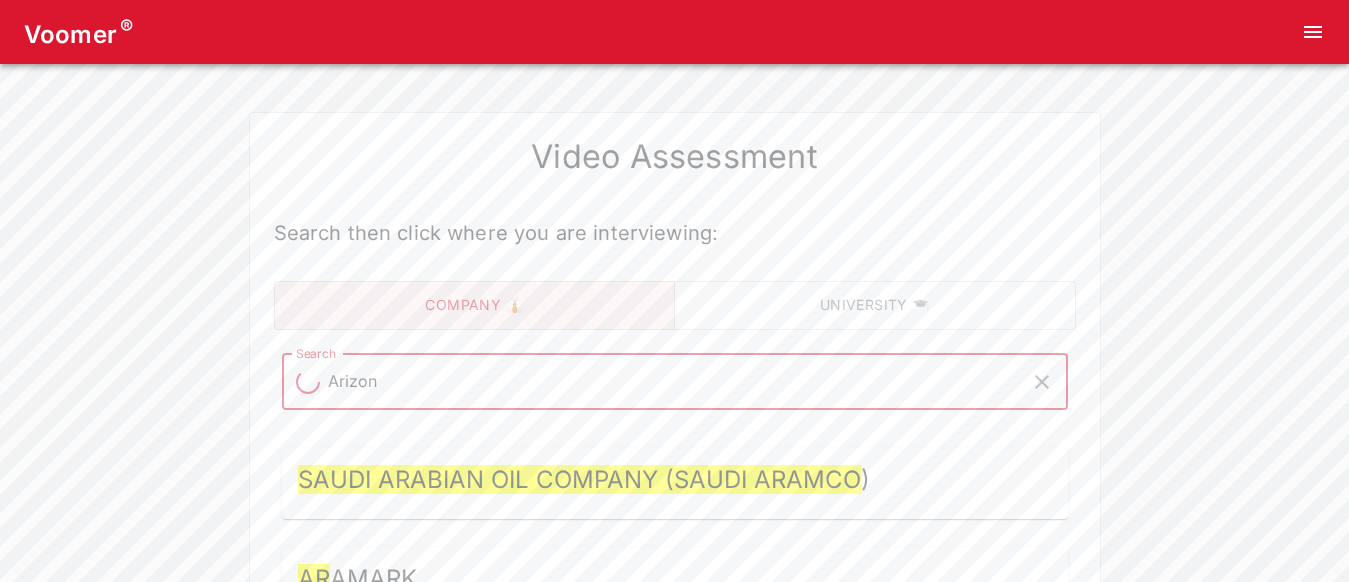 type on "[US_STATE]" 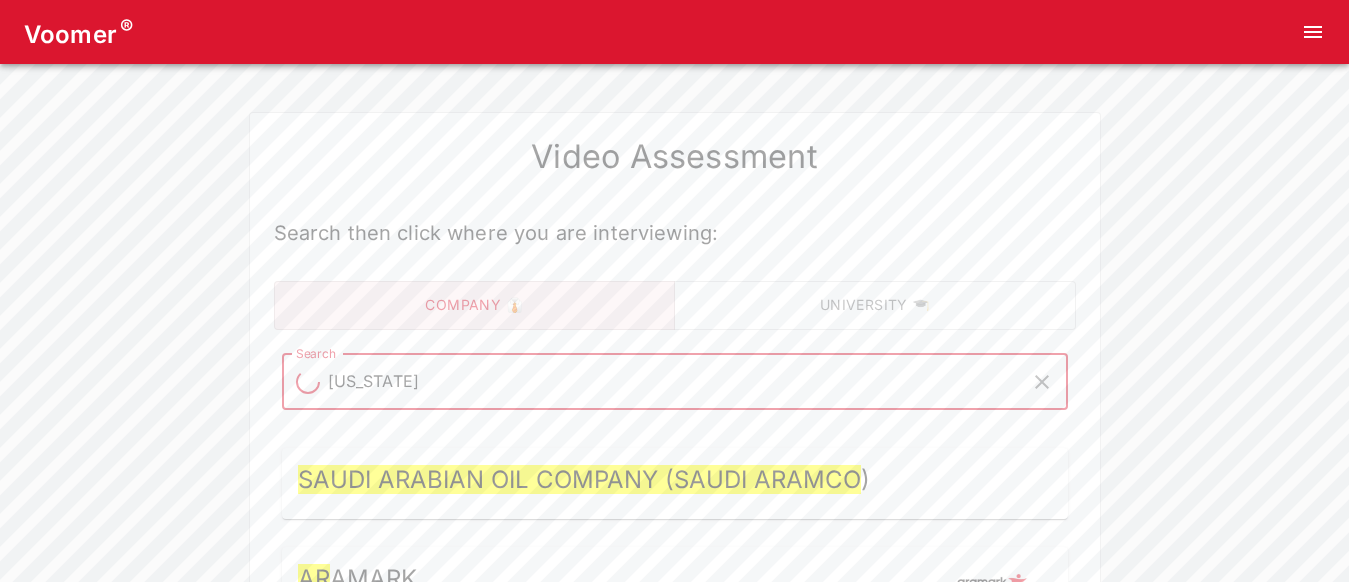 type on "[US_STATE]" 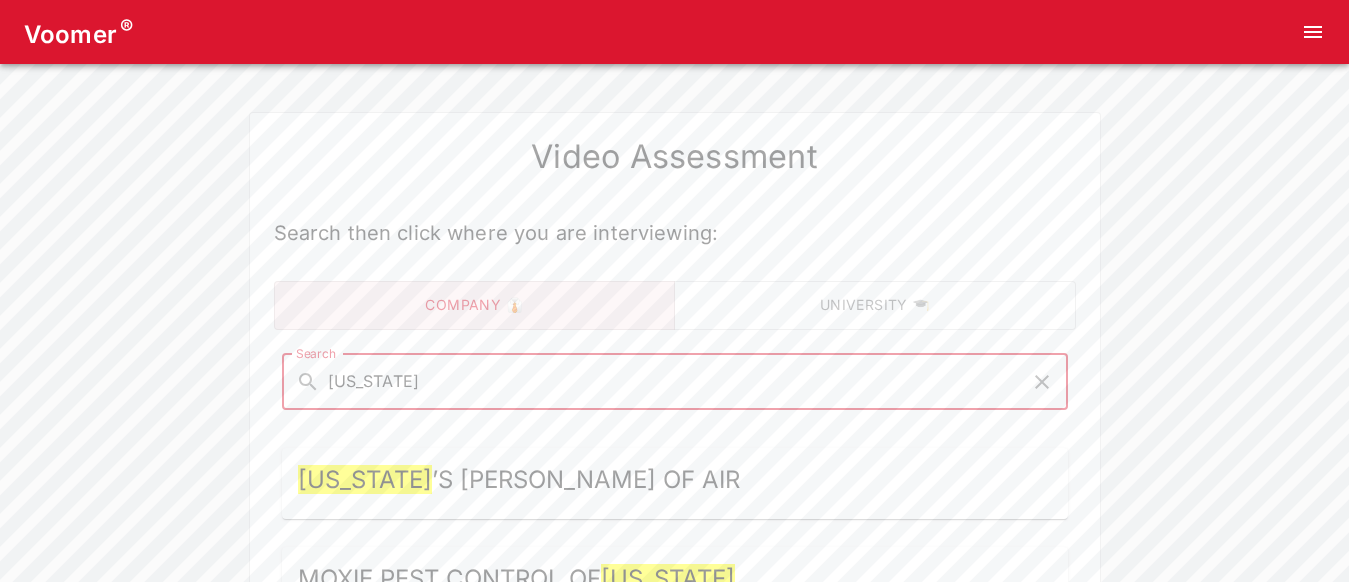 type on "[US_STATE] C" 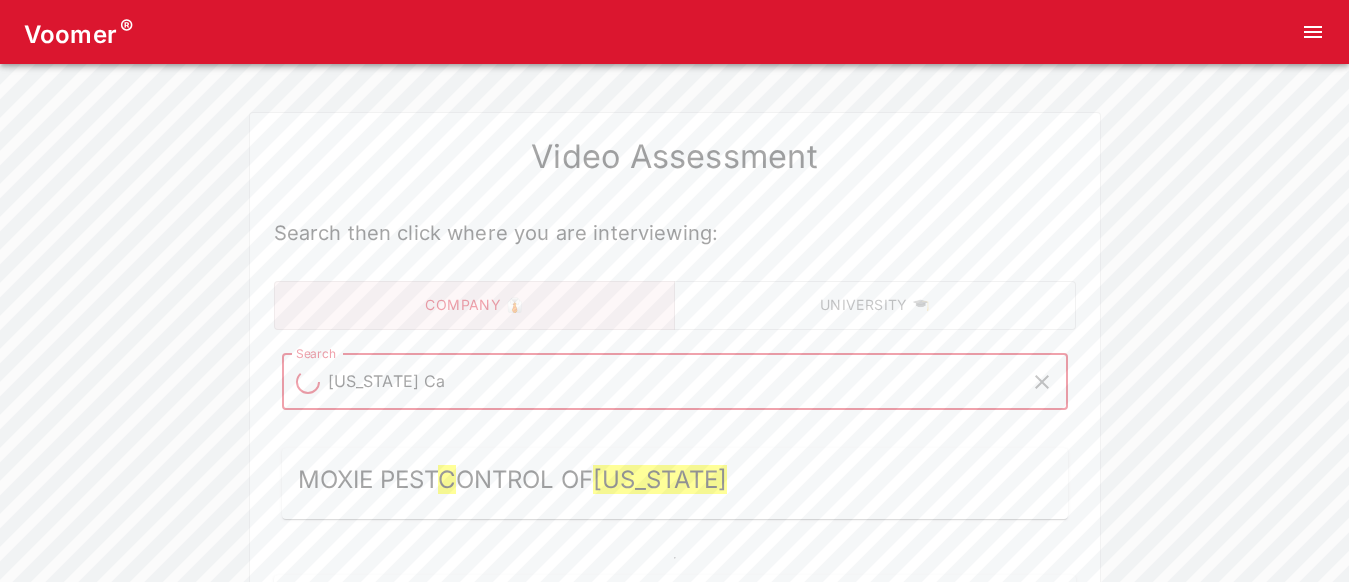 type on "[US_STATE] Car" 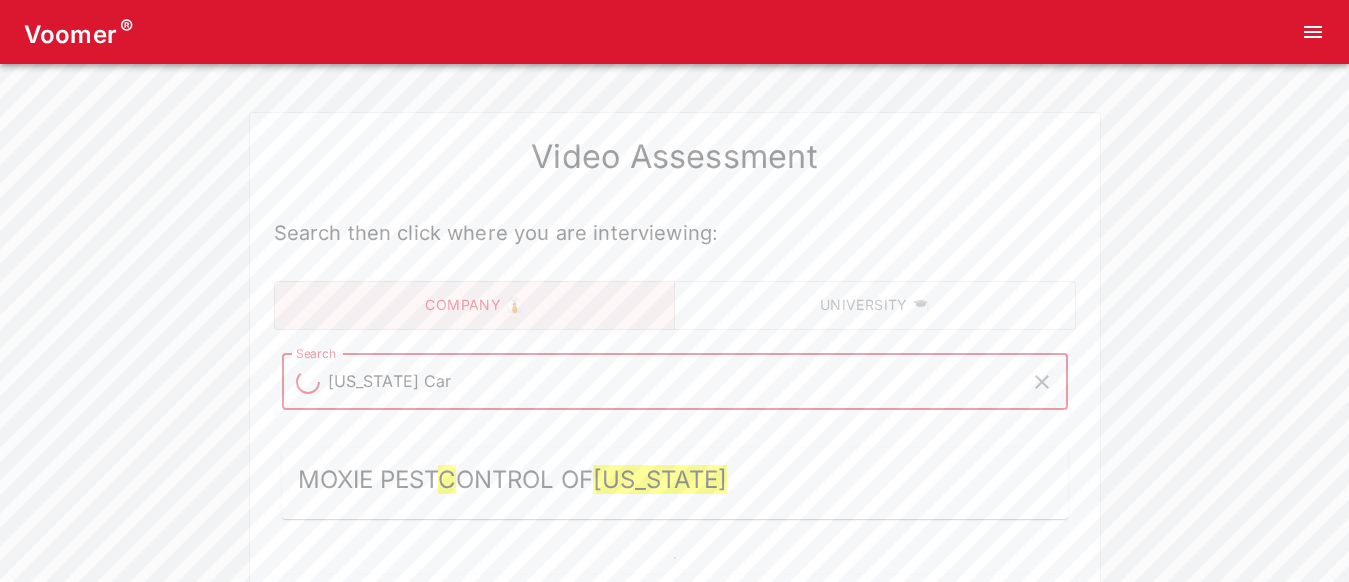 type on "[US_STATE] Car" 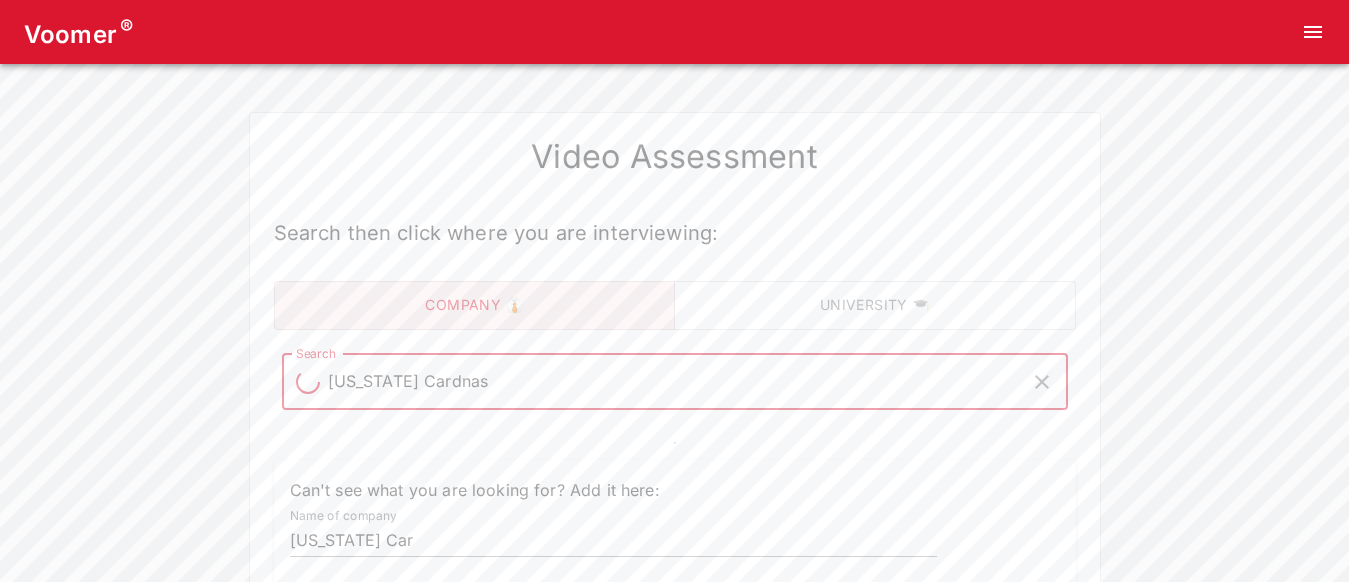 type on "[US_STATE] Cardna" 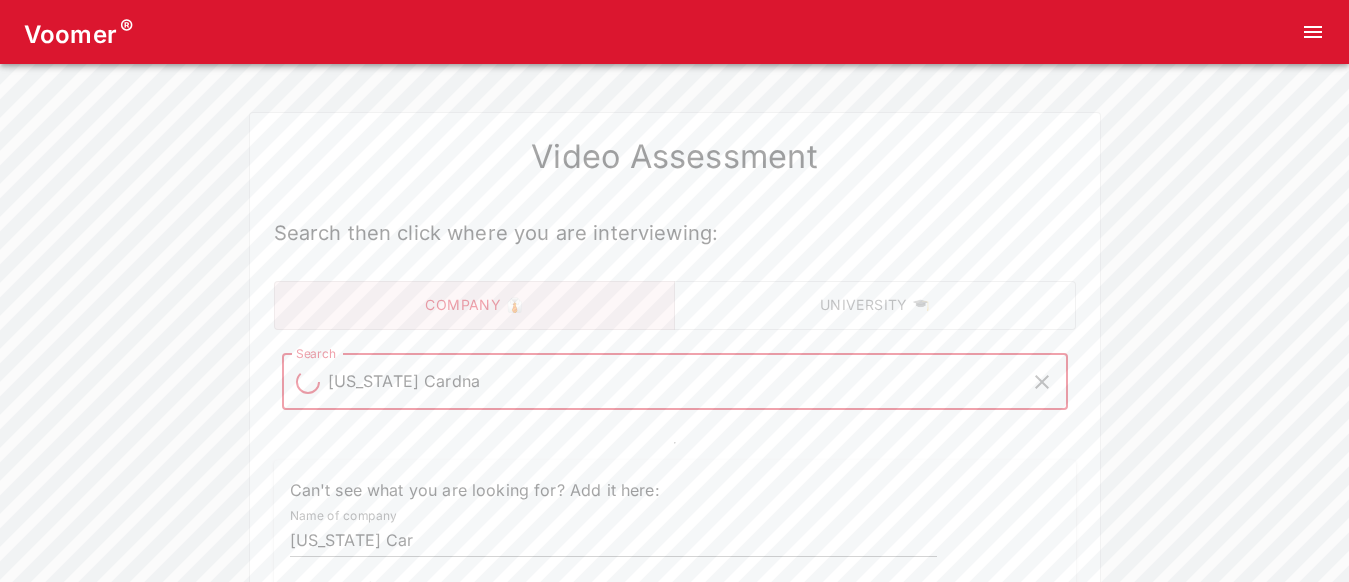 type on "[US_STATE] Cardna" 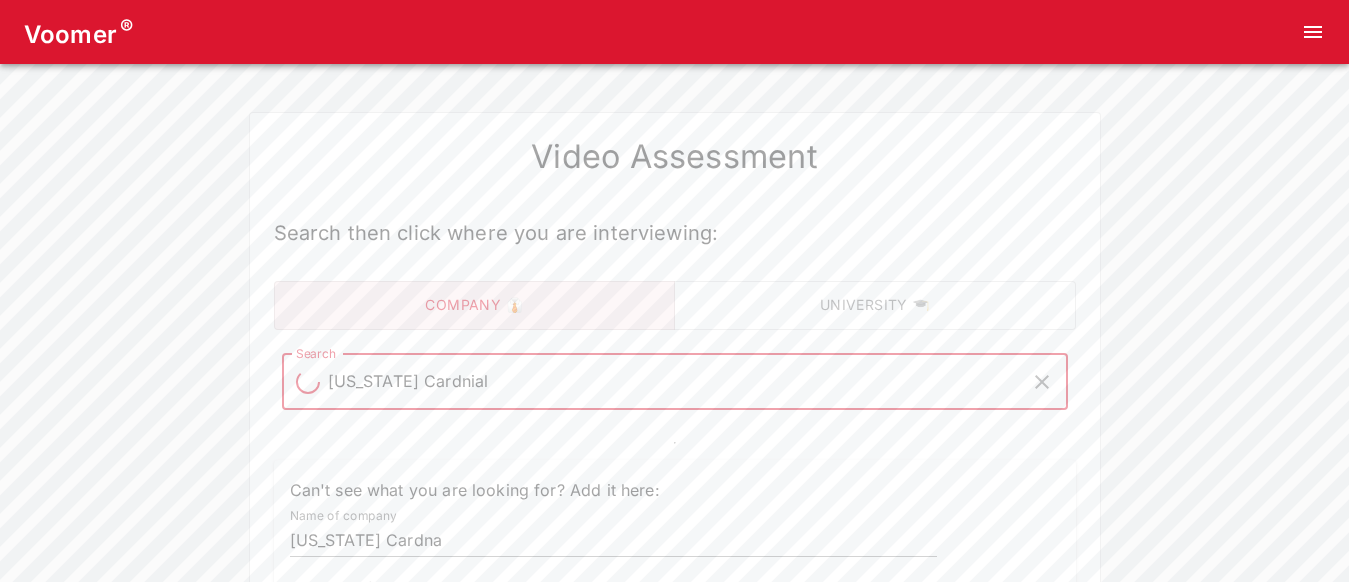 type on "[US_STATE] Cardnials" 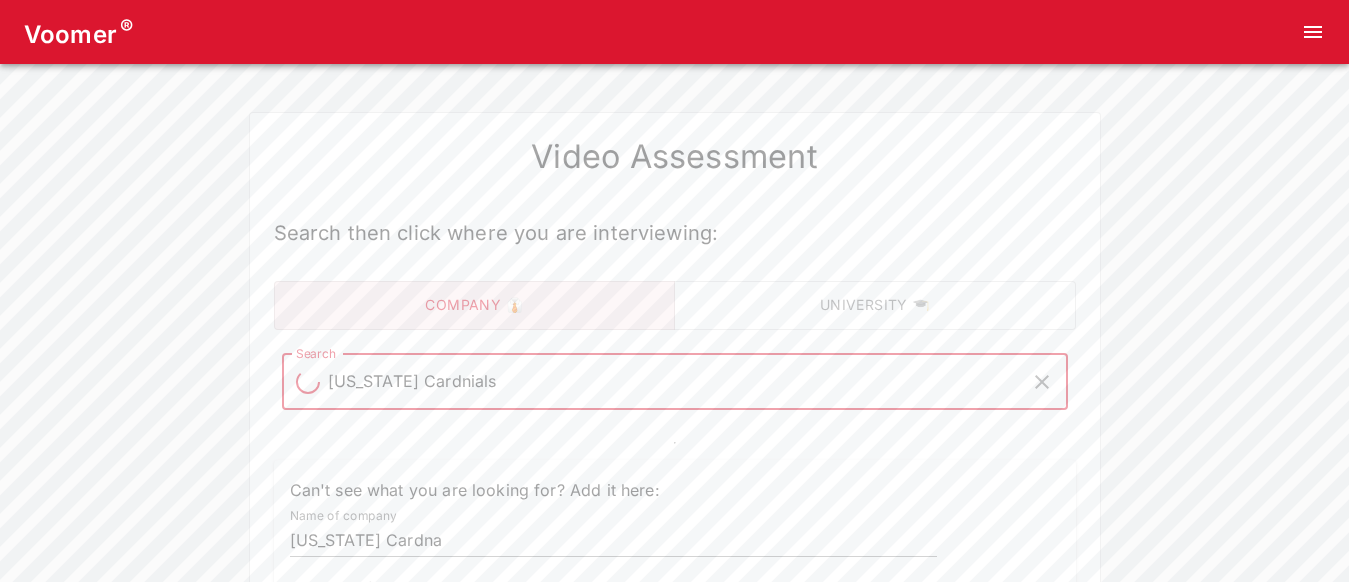 click on "Add  company" at bounding box center [367, 647] 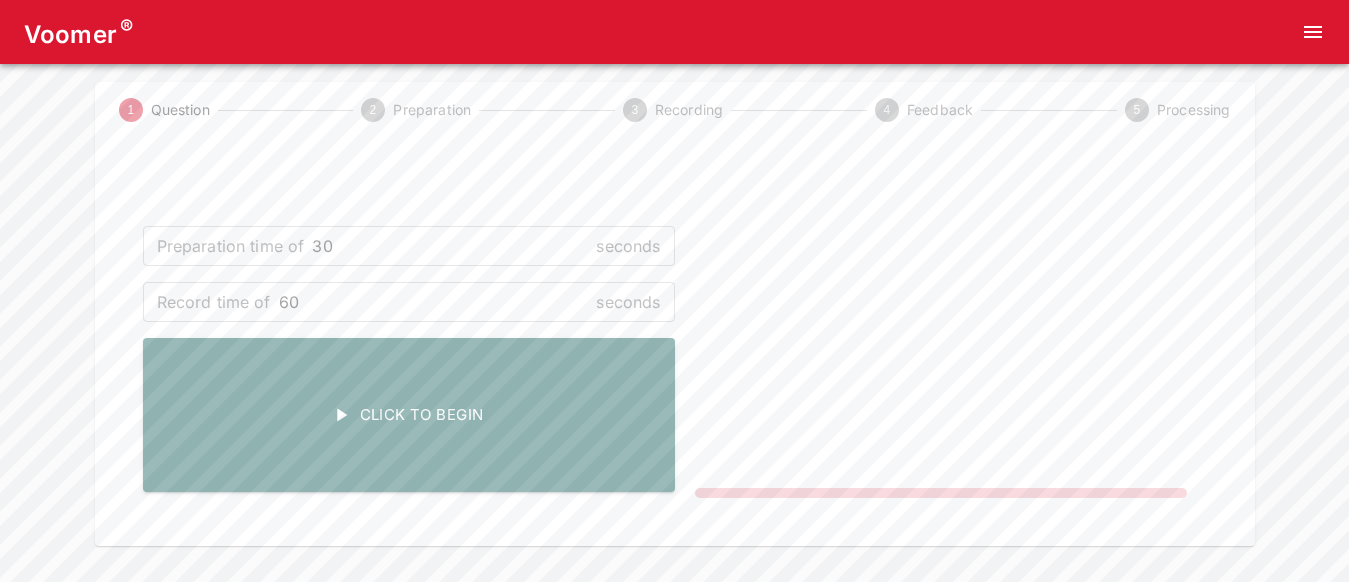scroll, scrollTop: 4, scrollLeft: 0, axis: vertical 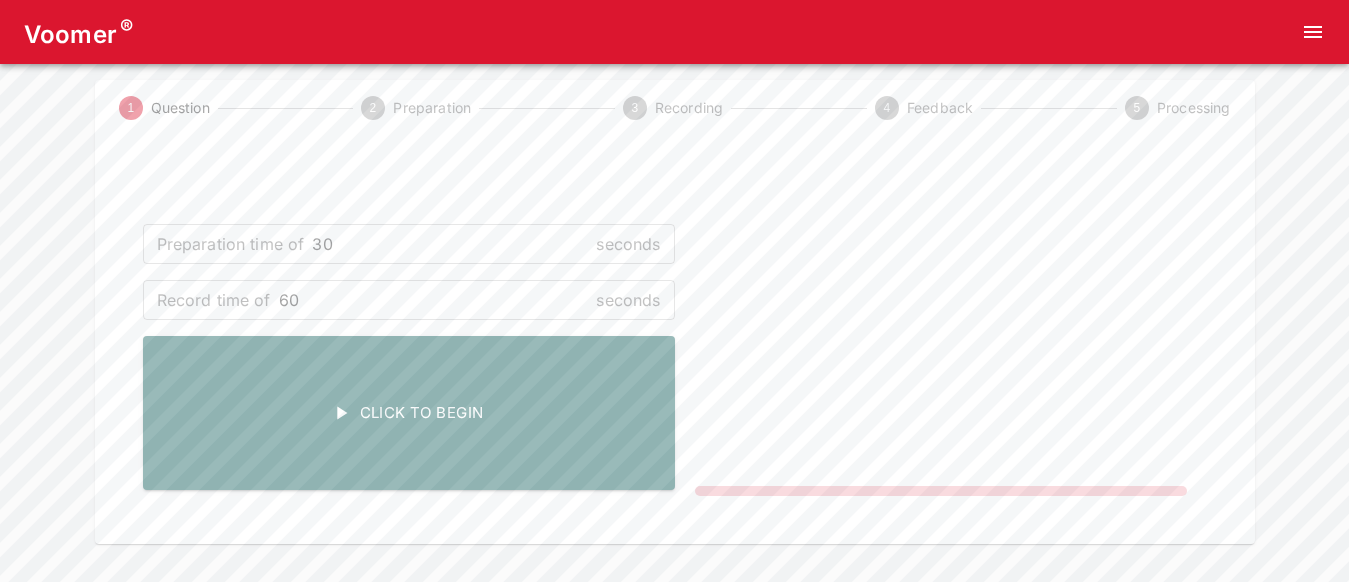 click on "Voomer ® 1 Question 2 Preparation 3 Recording 4 Feedback 5 Processing Preparation time of   30 seconds ​ Record time of   60 seconds ​ Click To Begin NOT RECORDING Home Analysis Tokens: ~ Pricing Log Out" at bounding box center (674, 270) 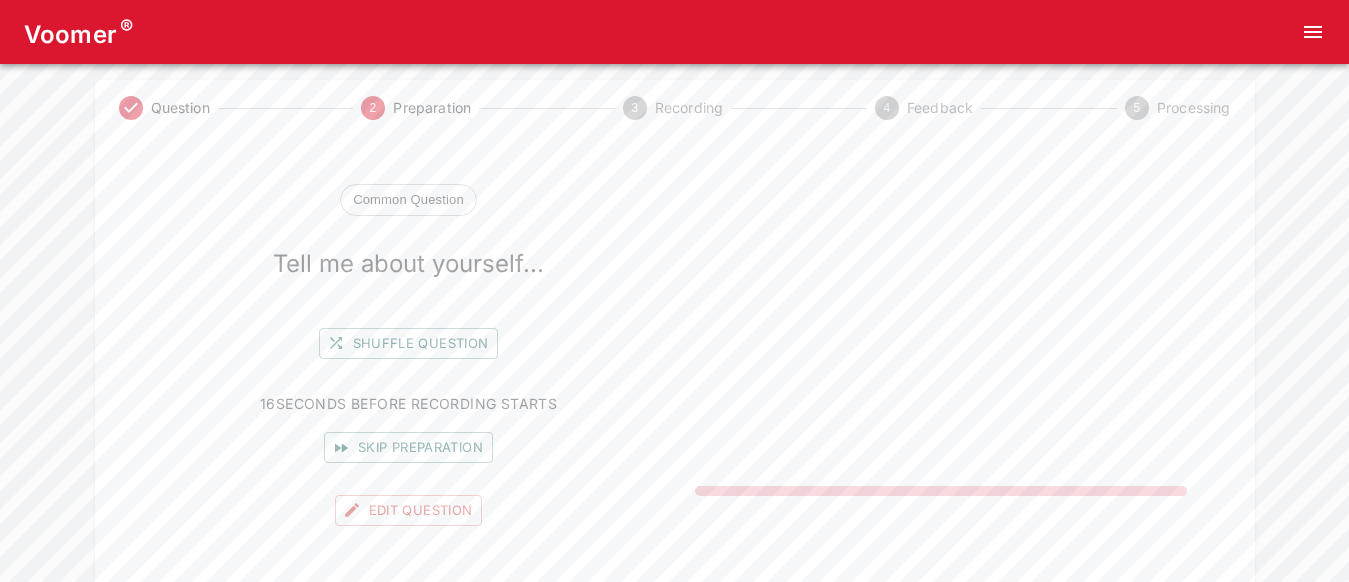 click on "Skip preparation" at bounding box center (408, 447) 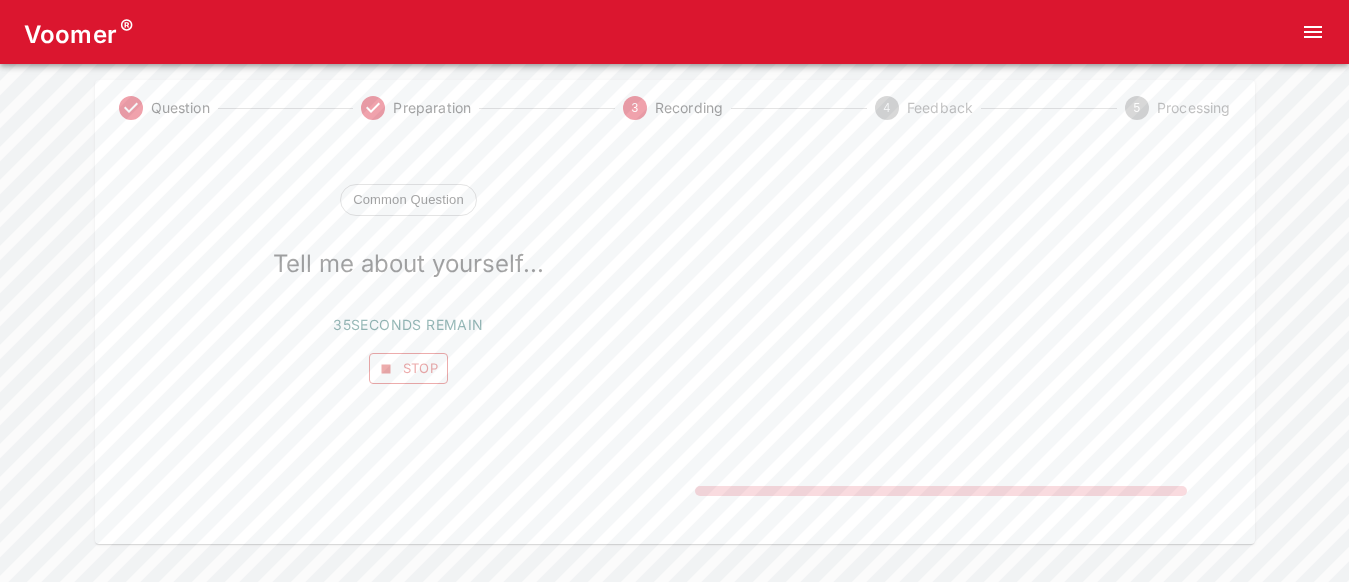 click on "Stop" at bounding box center [409, 368] 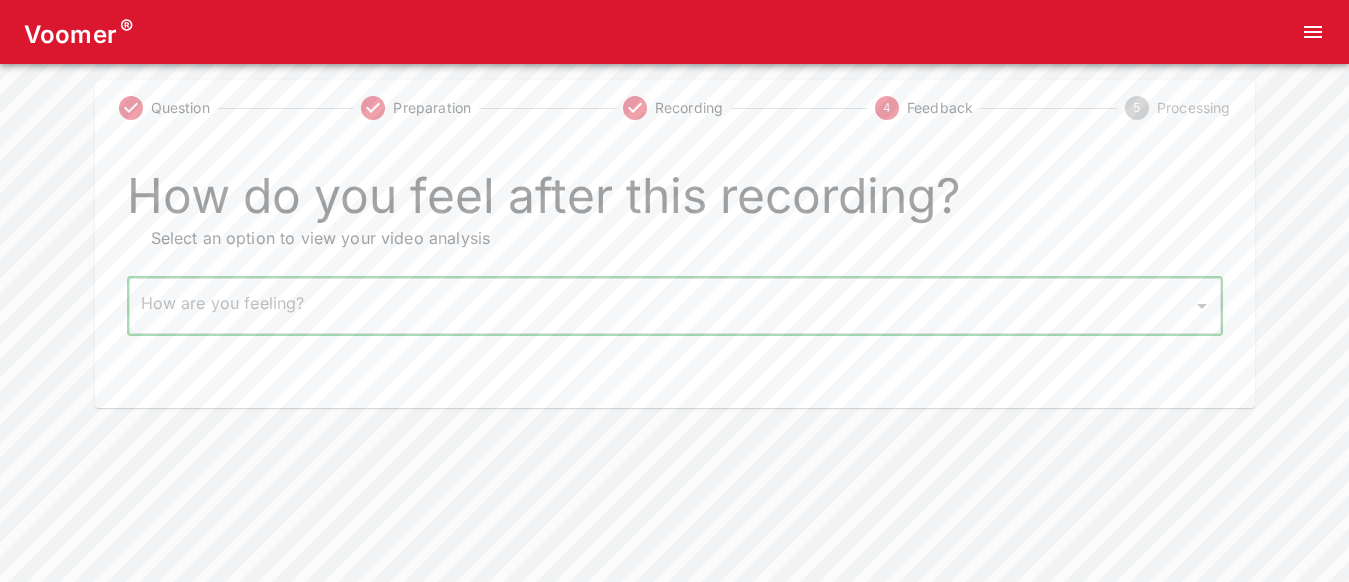 scroll, scrollTop: 0, scrollLeft: 0, axis: both 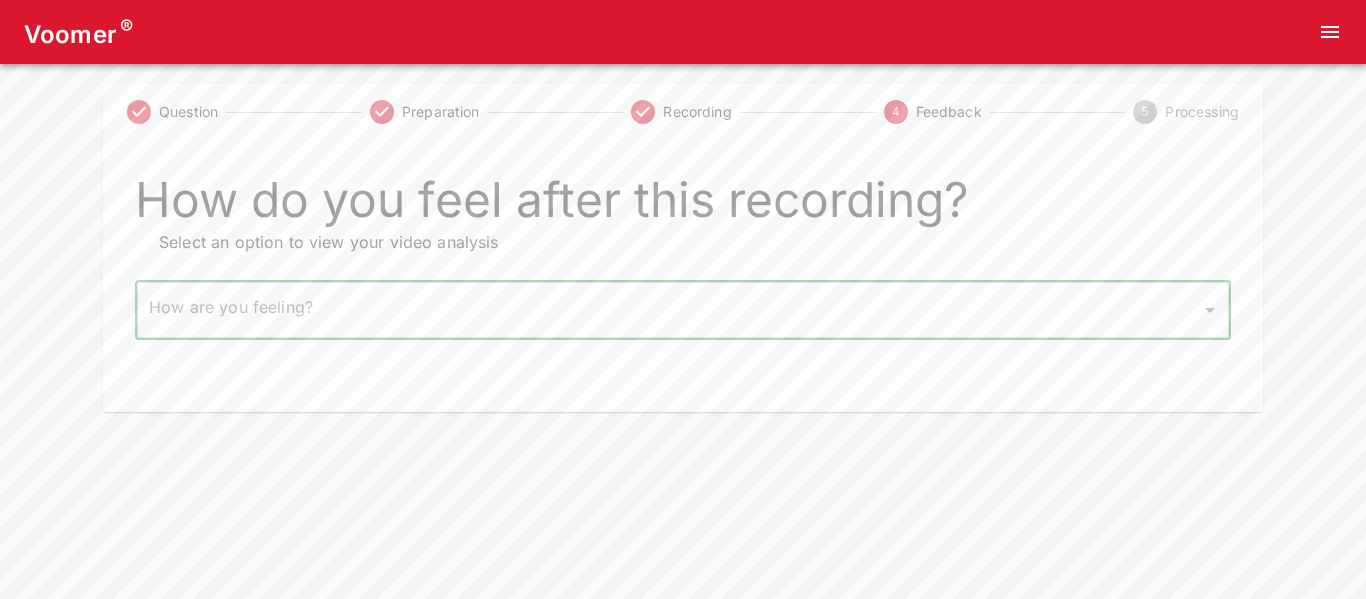 click on "**********" at bounding box center [683, 206] 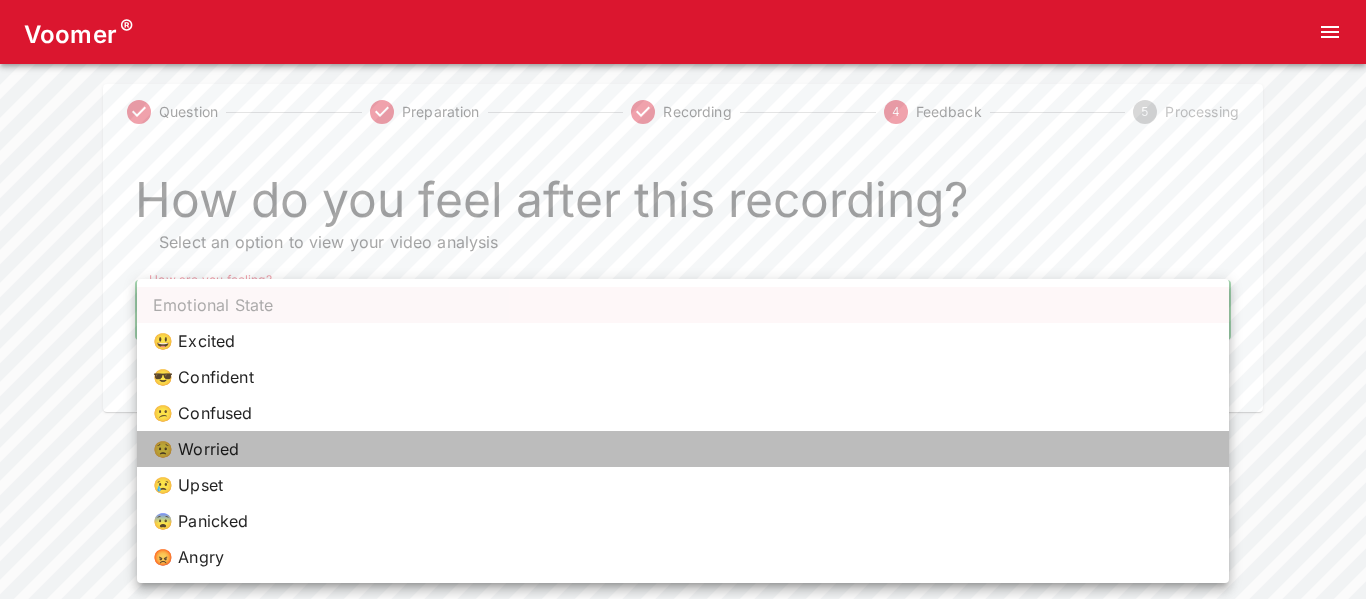 click on "😟 Worried" at bounding box center [683, 449] 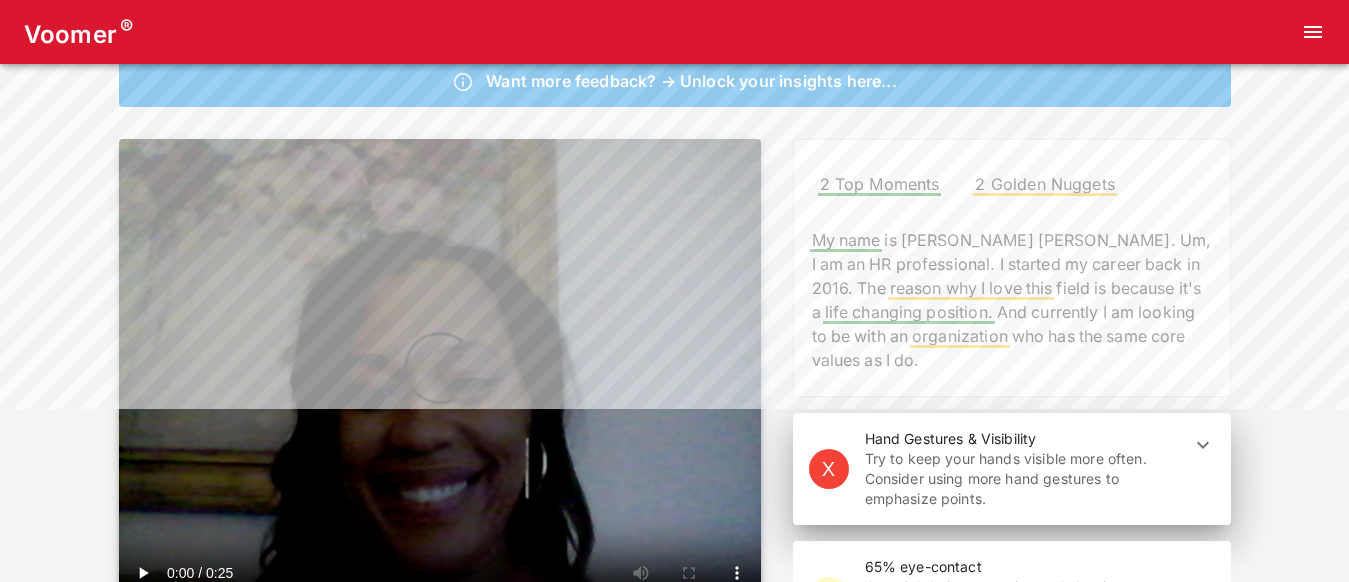 scroll, scrollTop: 187, scrollLeft: 0, axis: vertical 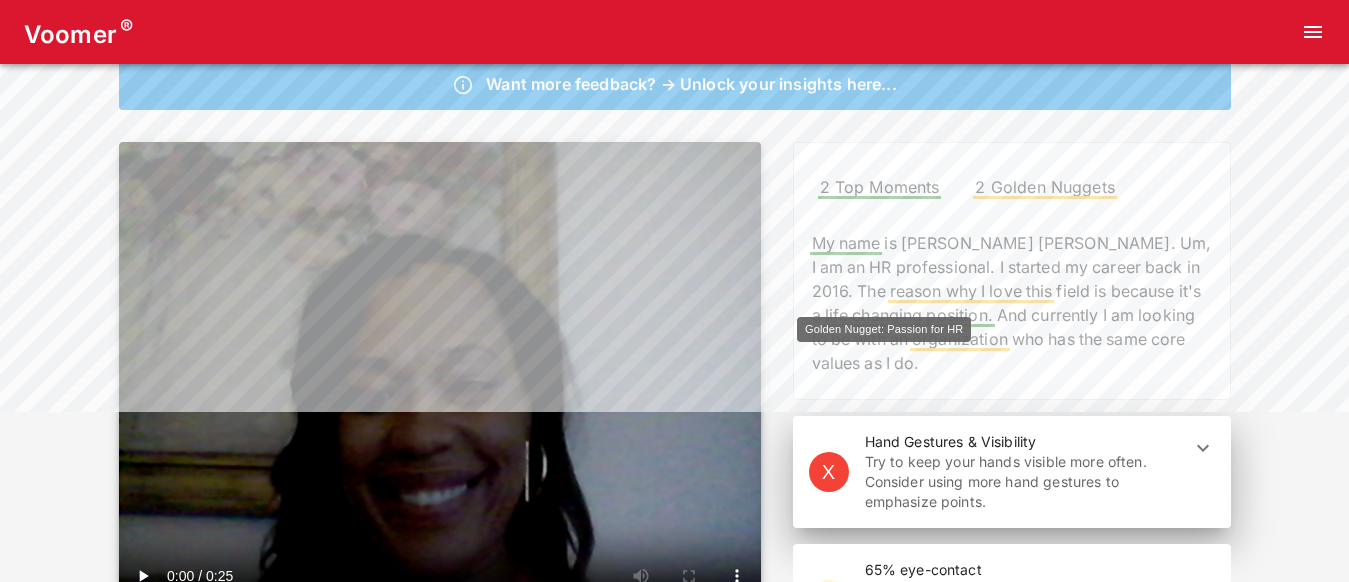 click on "why" at bounding box center (961, 291) 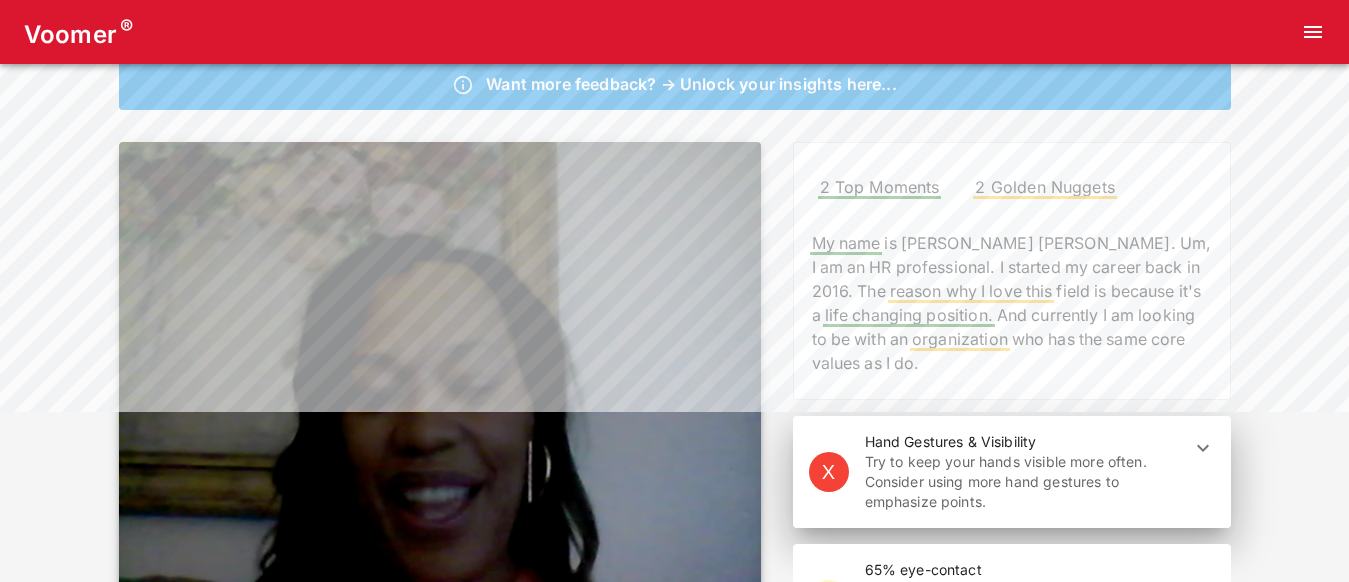 click at bounding box center [440, 383] 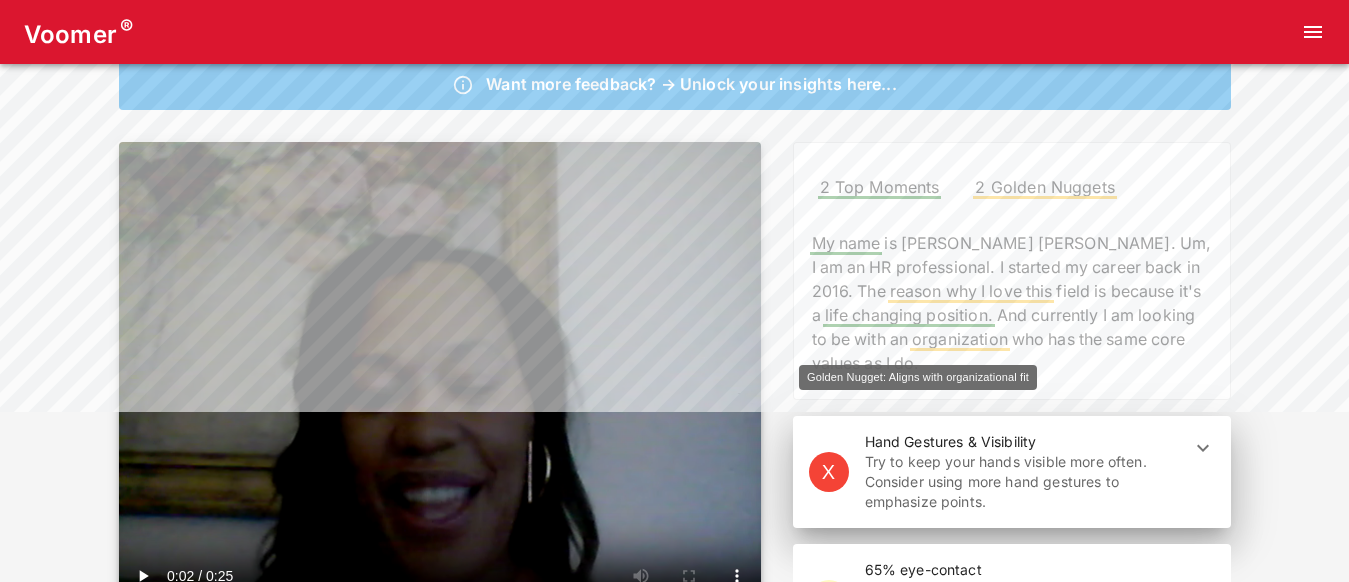 click on "organization" at bounding box center (960, 339) 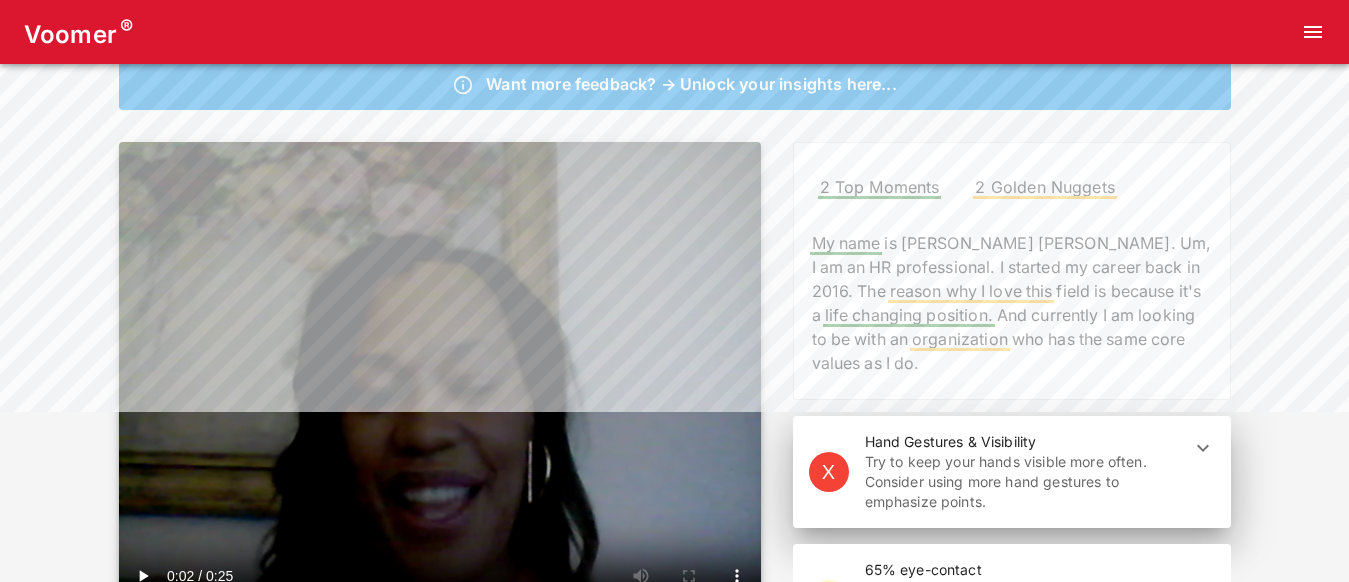 drag, startPoint x: 1359, startPoint y: 122, endPoint x: 827, endPoint y: 396, distance: 598.41455 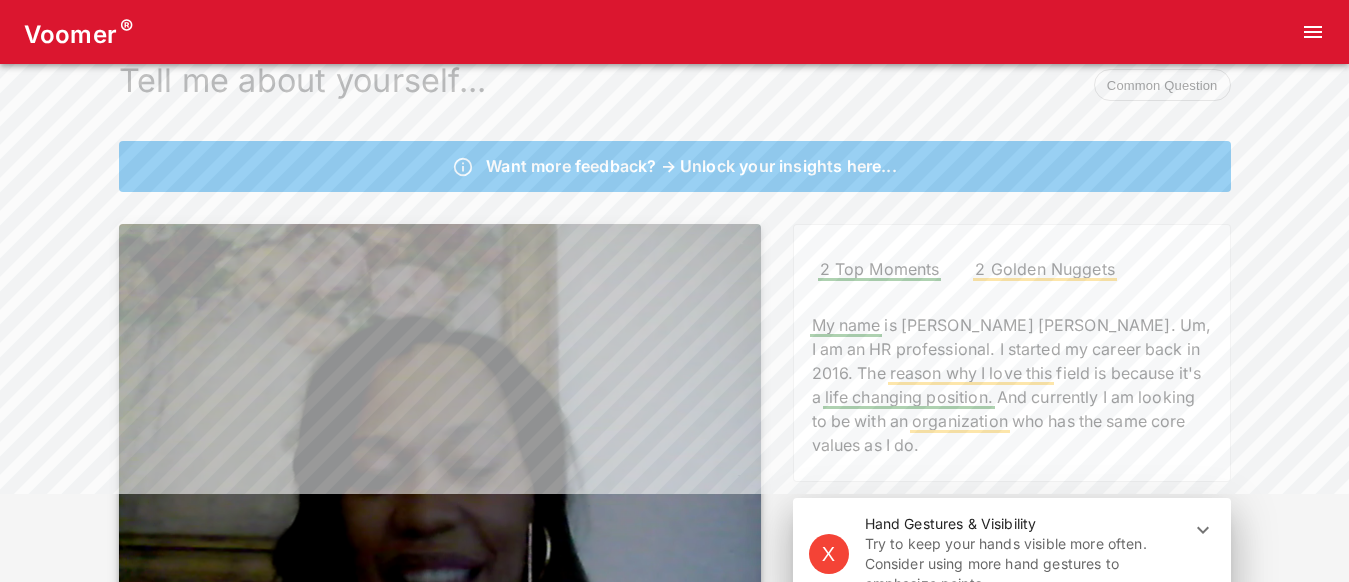 scroll, scrollTop: 26, scrollLeft: 0, axis: vertical 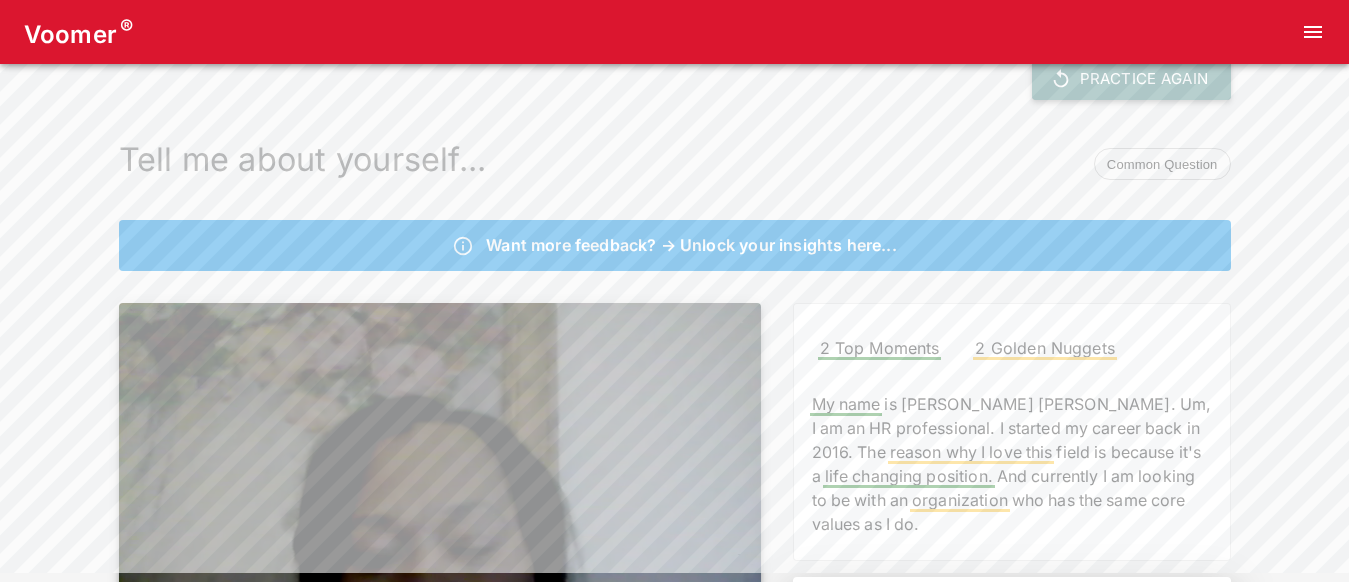 click on "Practice Again" at bounding box center (1131, 79) 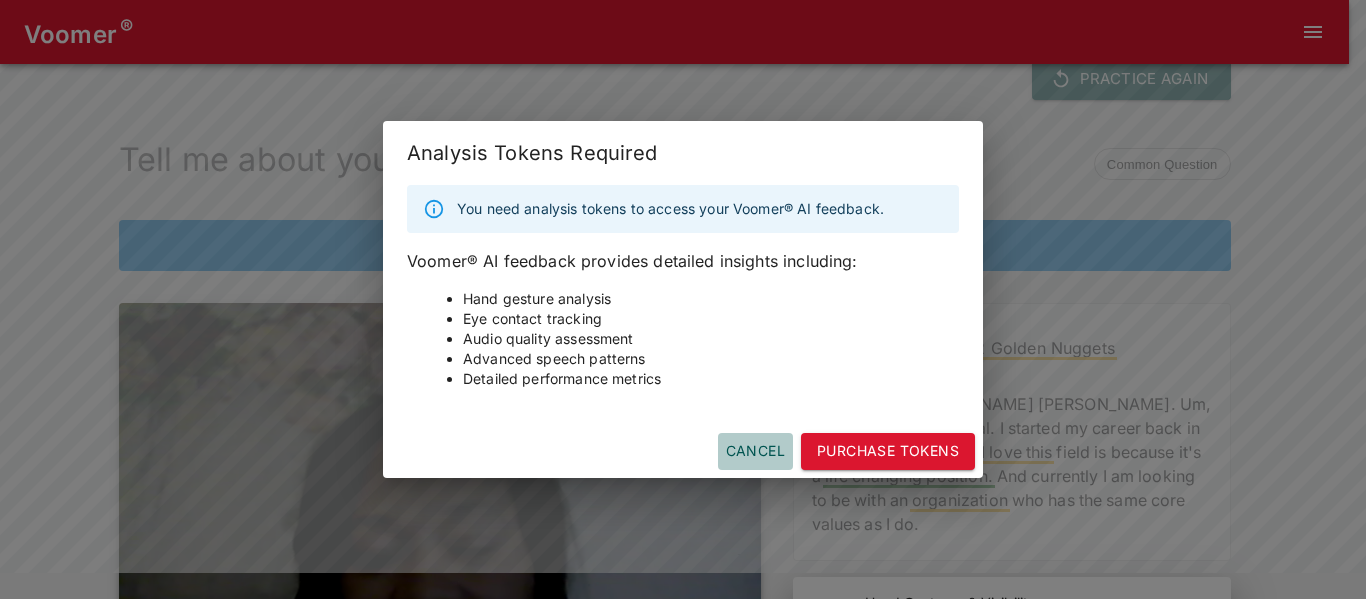 click on "Cancel" at bounding box center [755, 451] 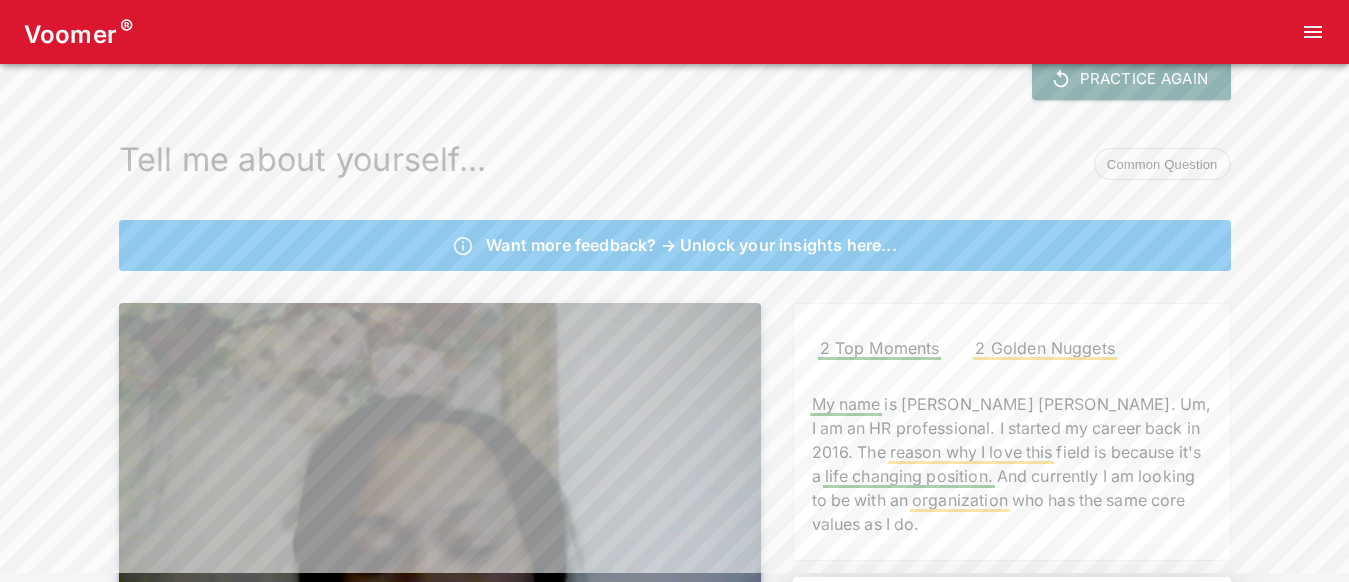 scroll, scrollTop: 23, scrollLeft: 0, axis: vertical 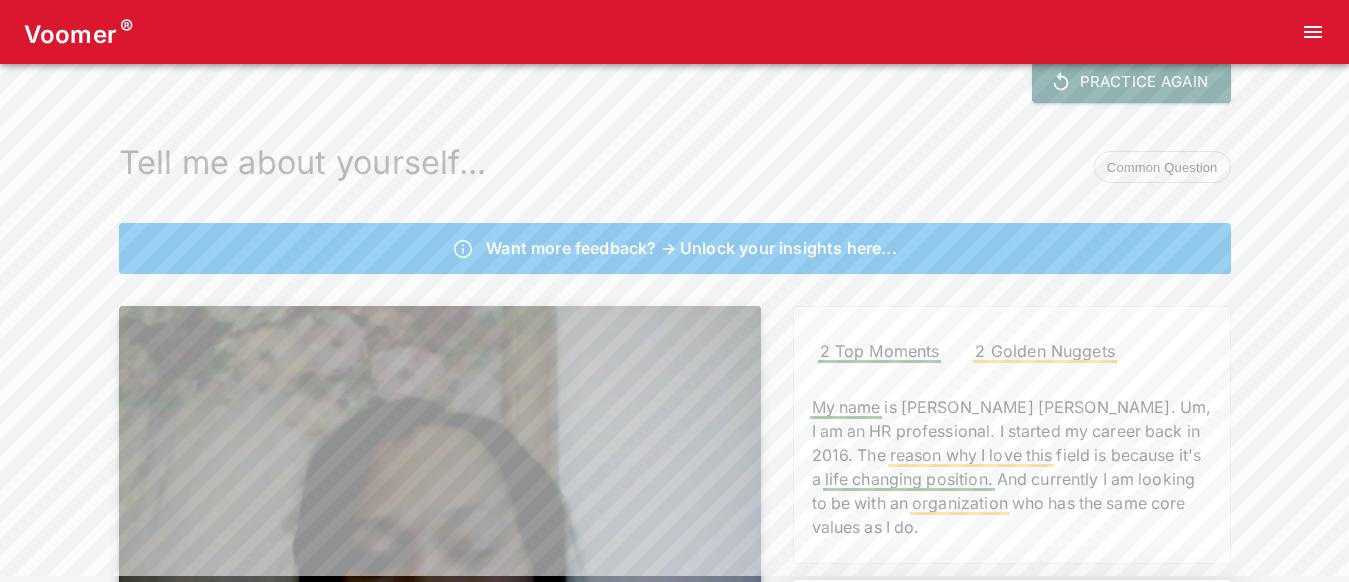 click on "Common Question" at bounding box center [1162, 168] 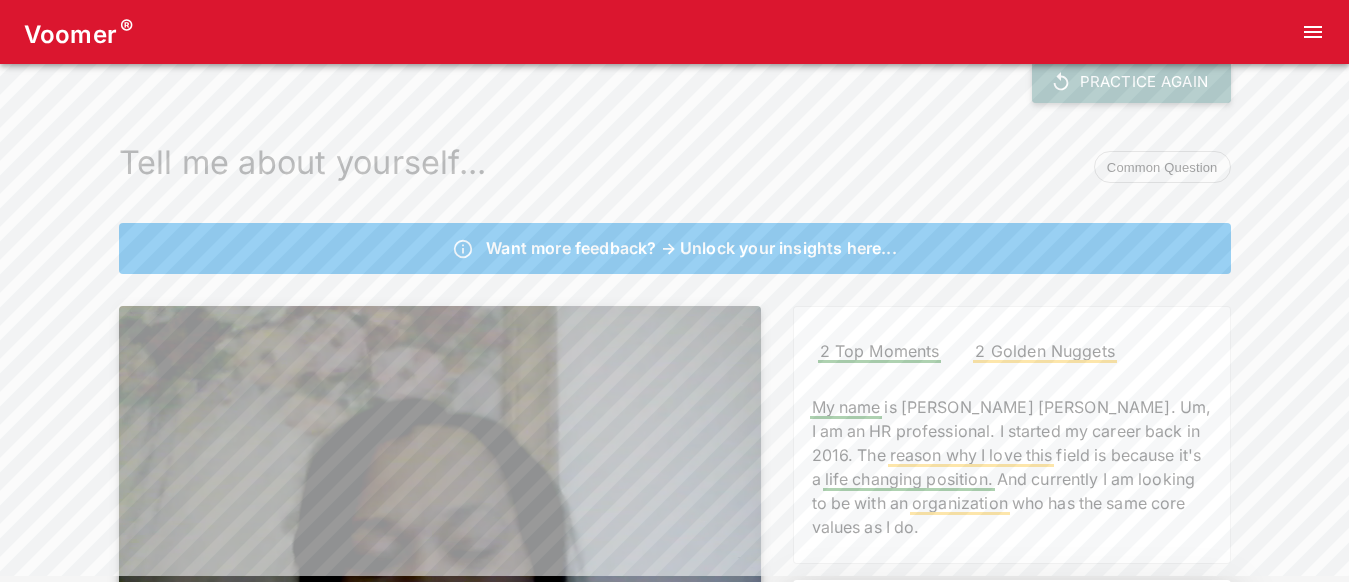 click on "Practice Again" at bounding box center (1131, 82) 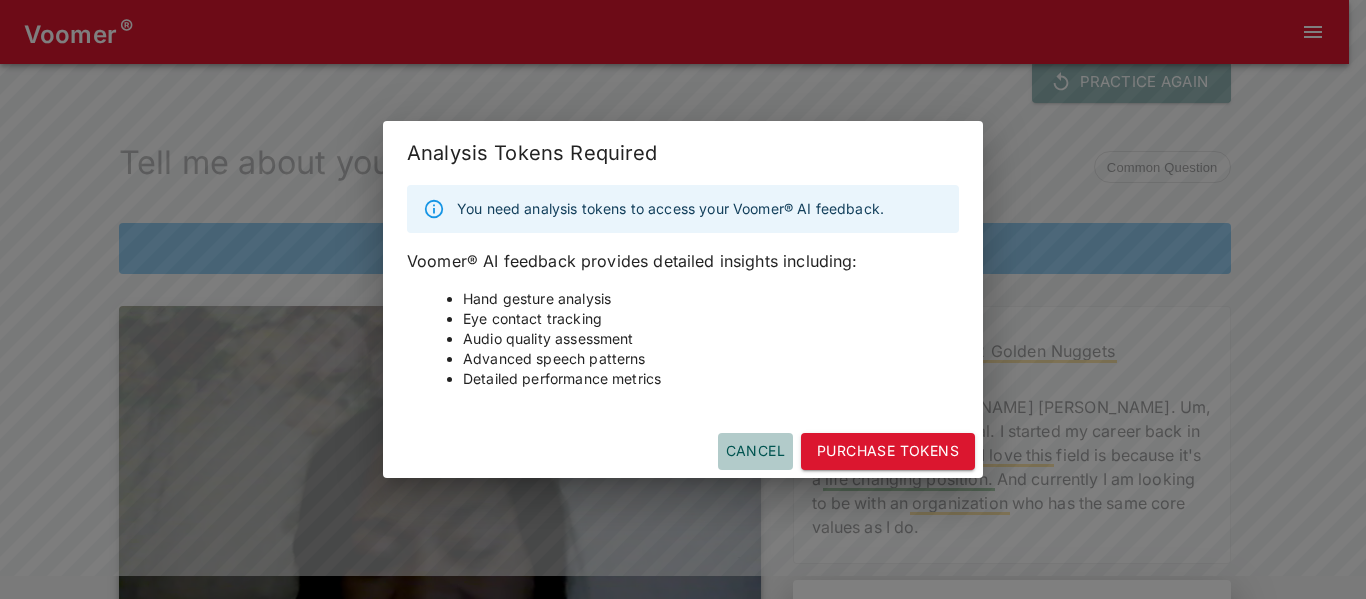 click on "Cancel" at bounding box center [755, 451] 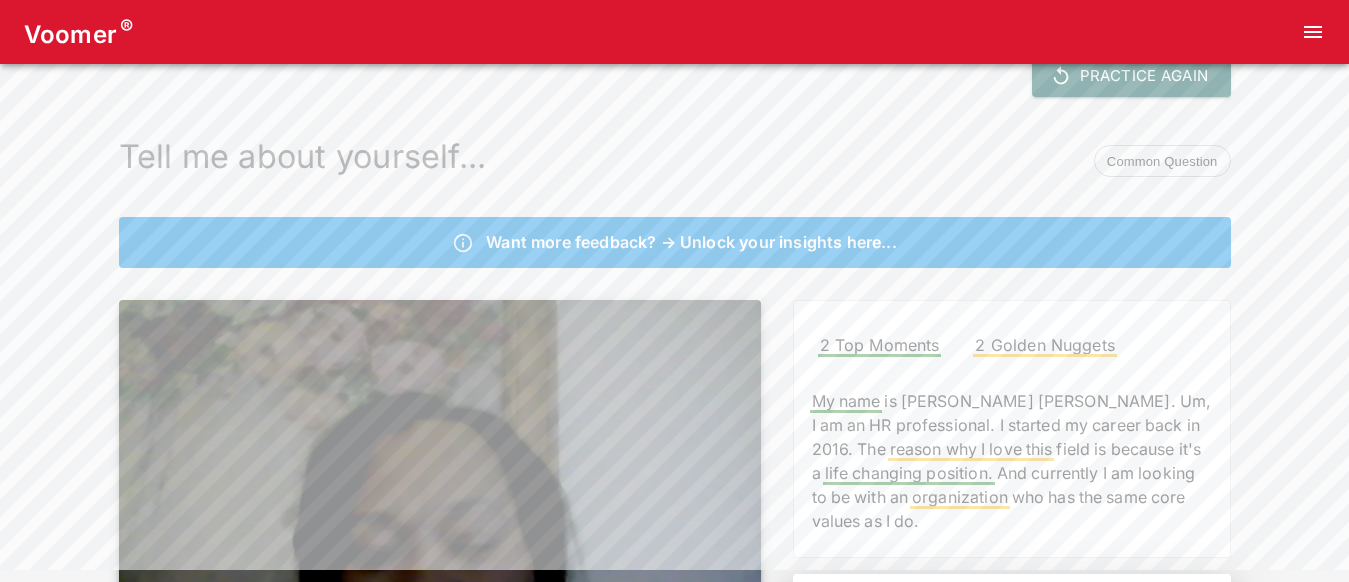 scroll, scrollTop: 0, scrollLeft: 0, axis: both 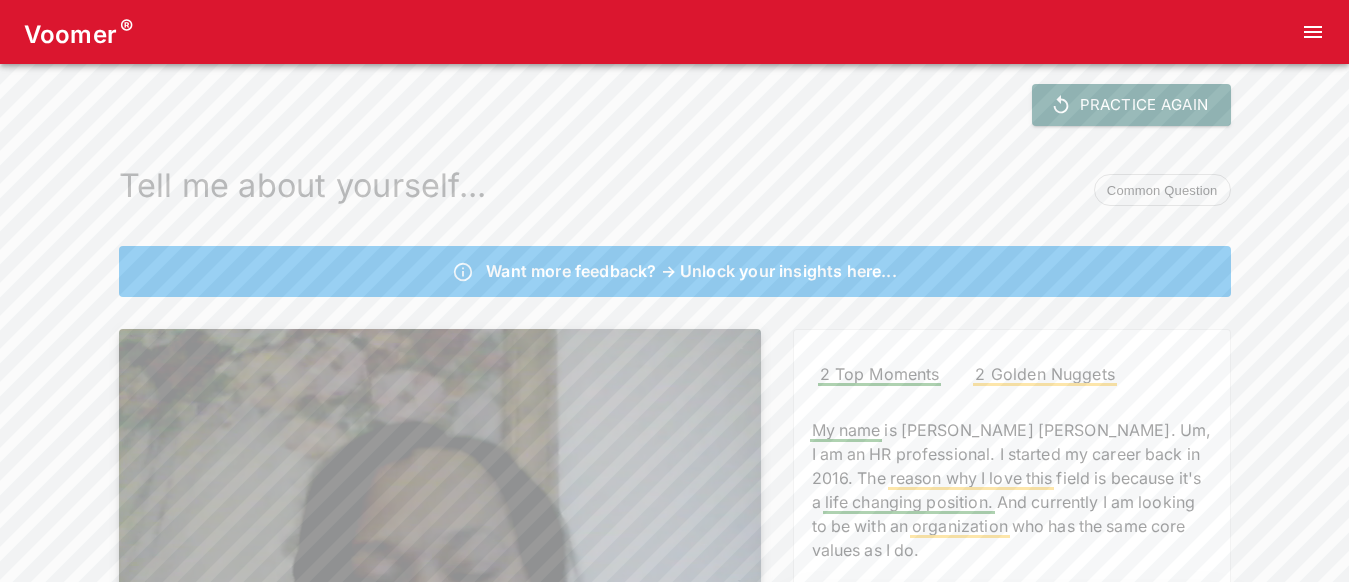 click on "Common Question" at bounding box center [1162, 191] 